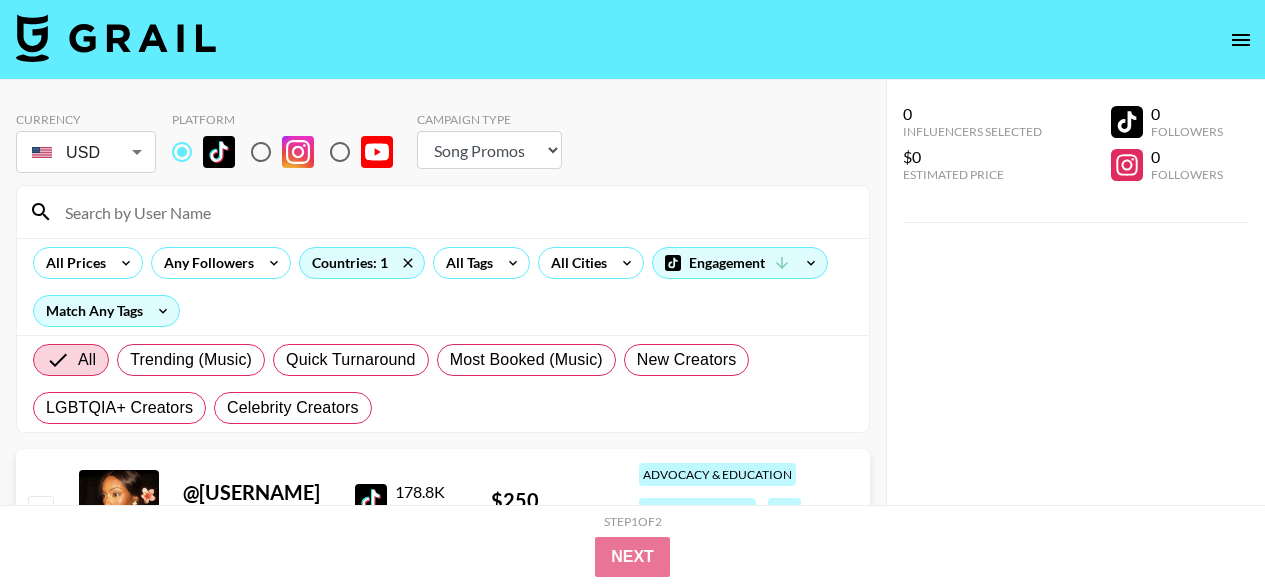 select on "Song" 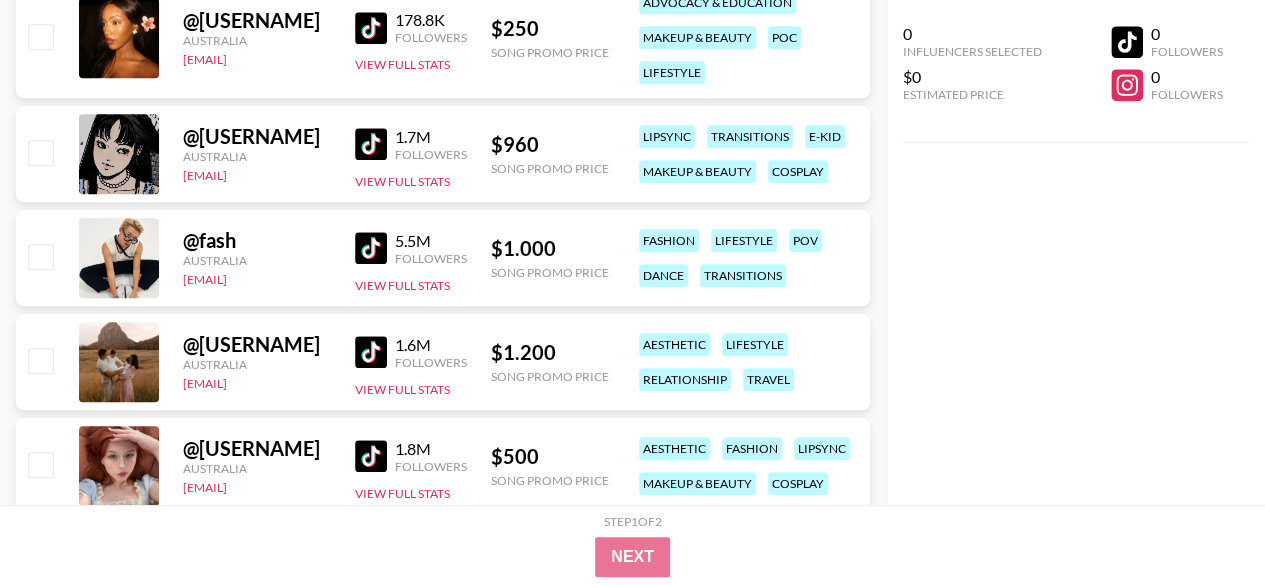 scroll, scrollTop: 614, scrollLeft: 0, axis: vertical 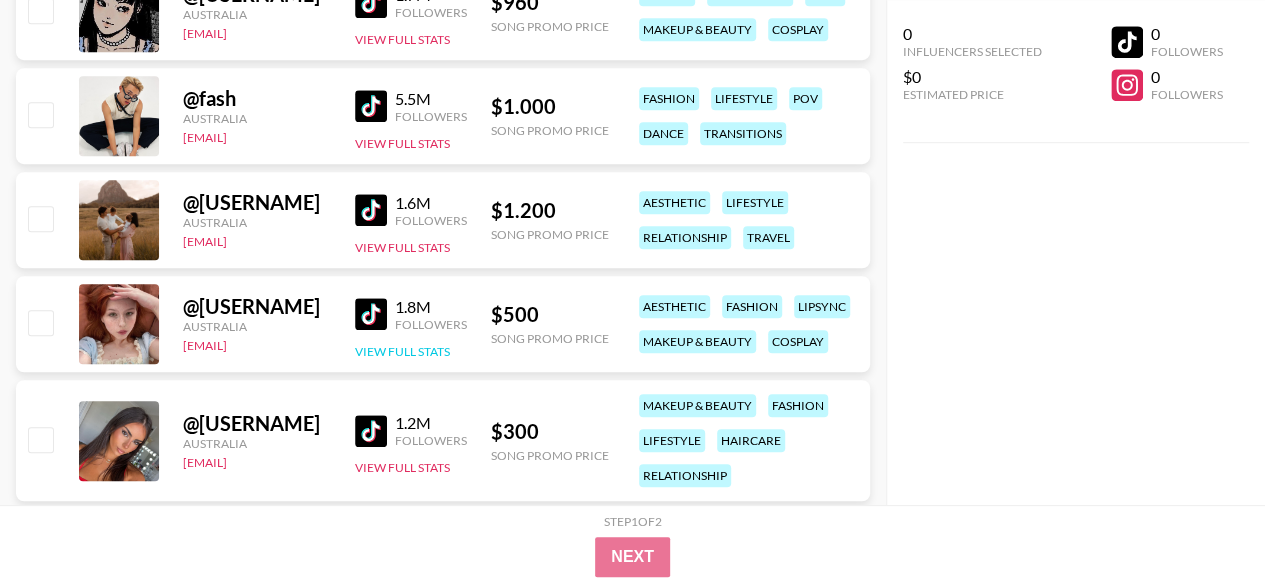 click on "View Full Stats" at bounding box center [402, 351] 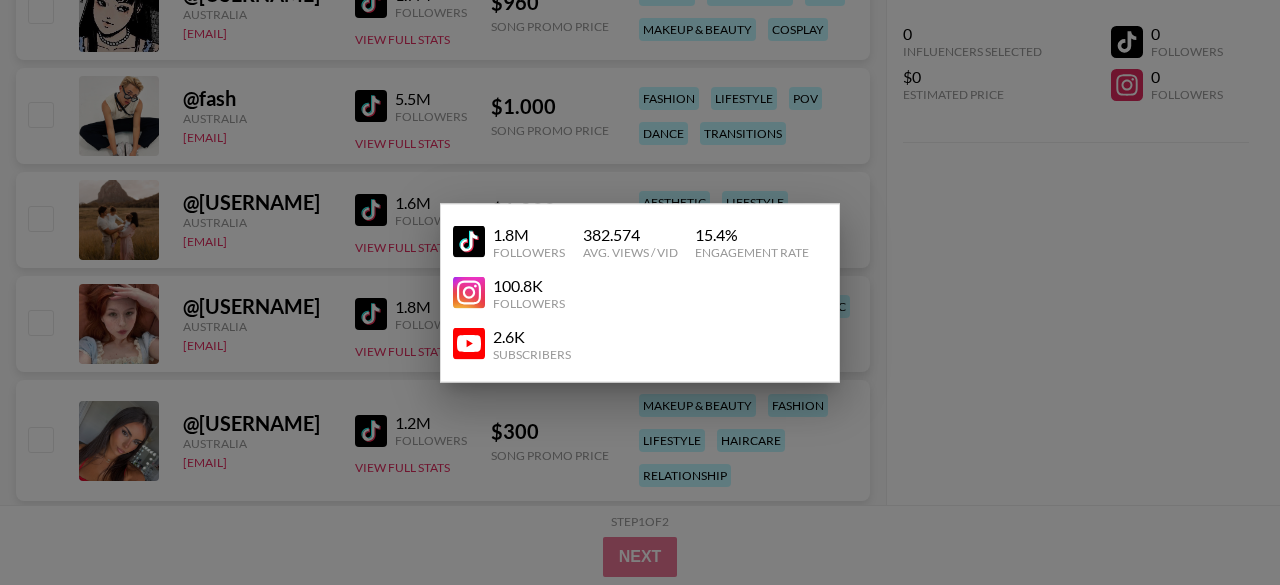 click at bounding box center (640, 292) 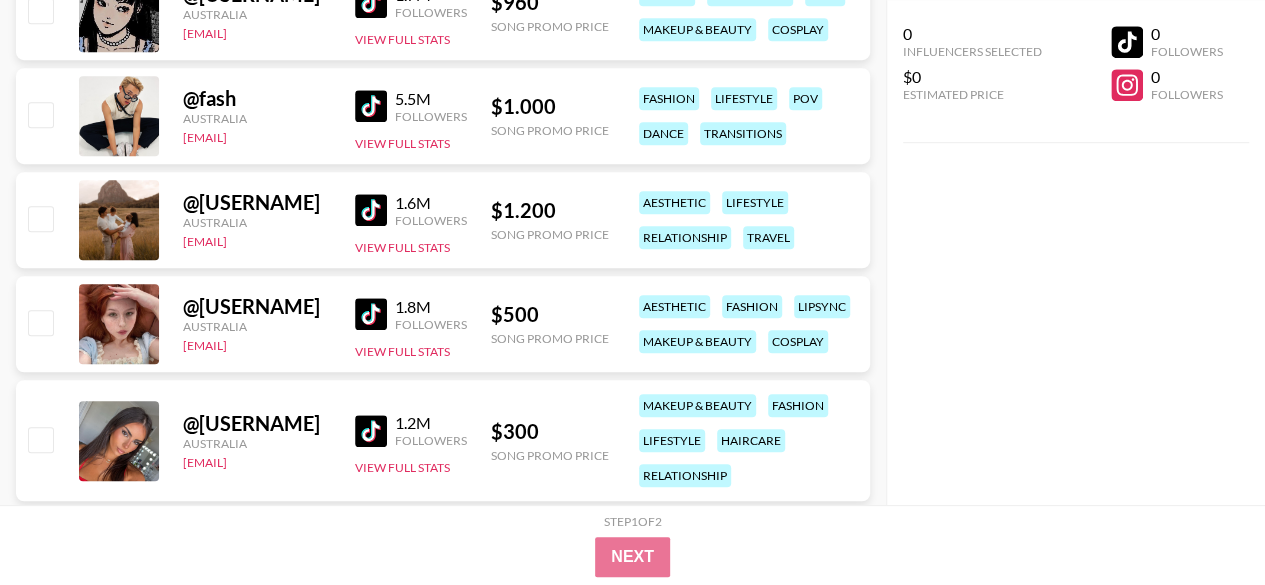 click on "1.8M" at bounding box center [431, 307] 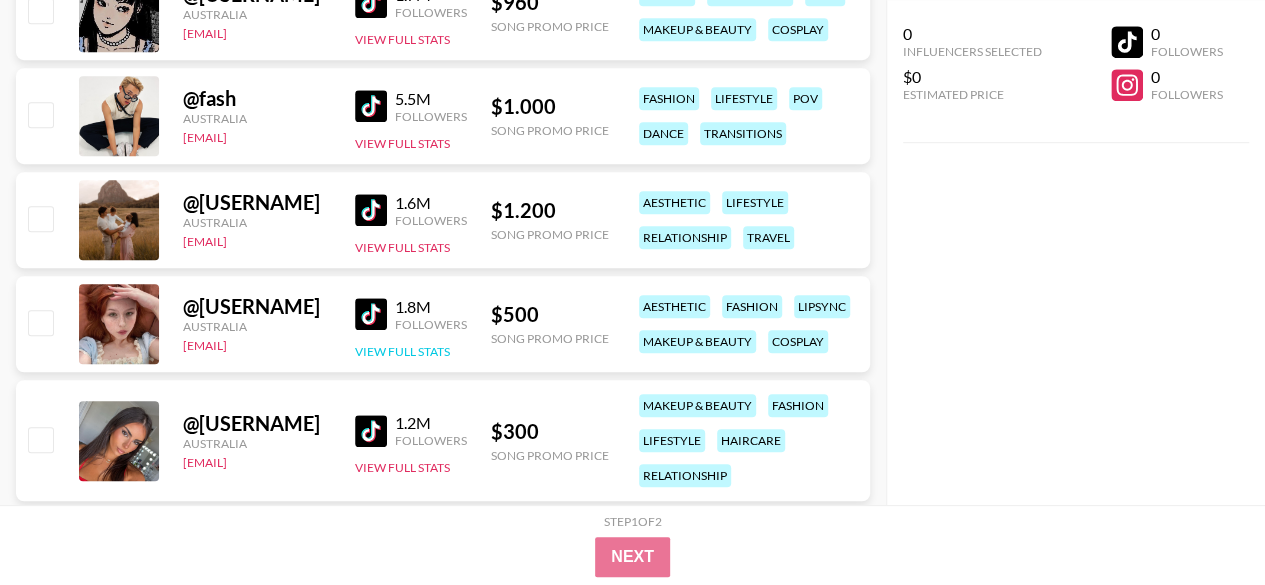 click on "View Full Stats" at bounding box center (402, 351) 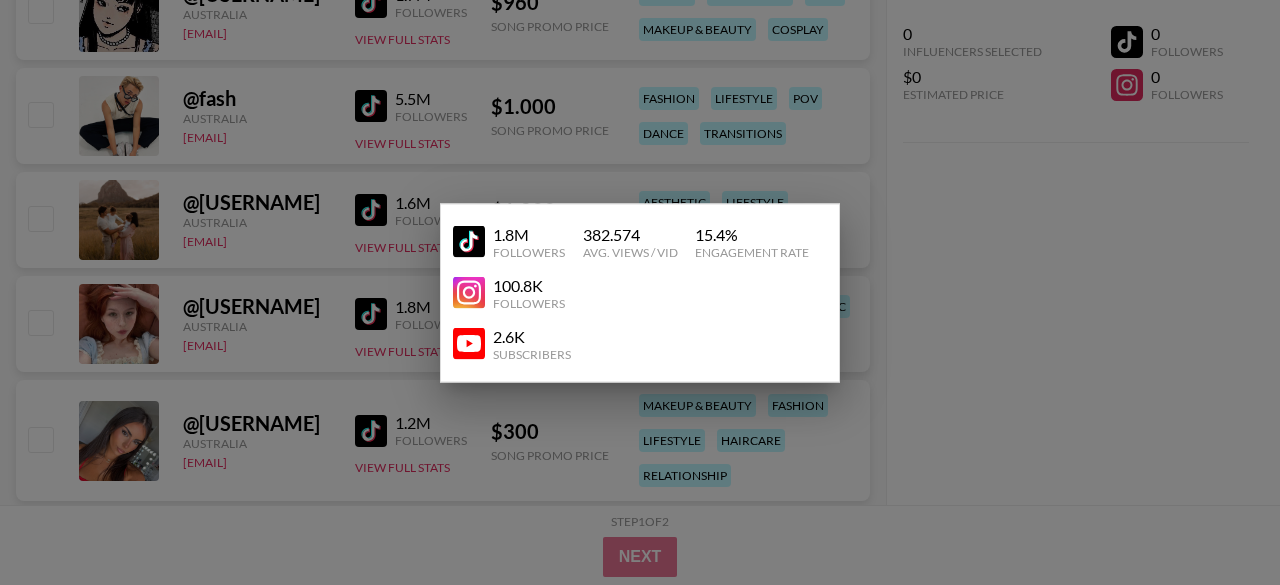 click at bounding box center [640, 292] 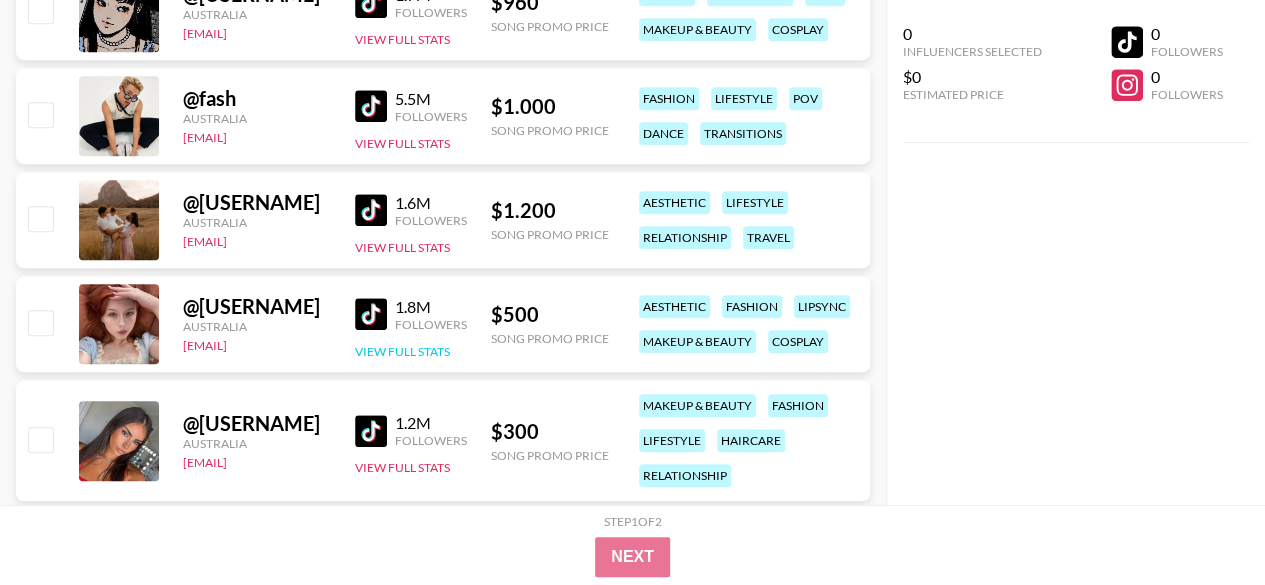 scroll, scrollTop: 660, scrollLeft: 0, axis: vertical 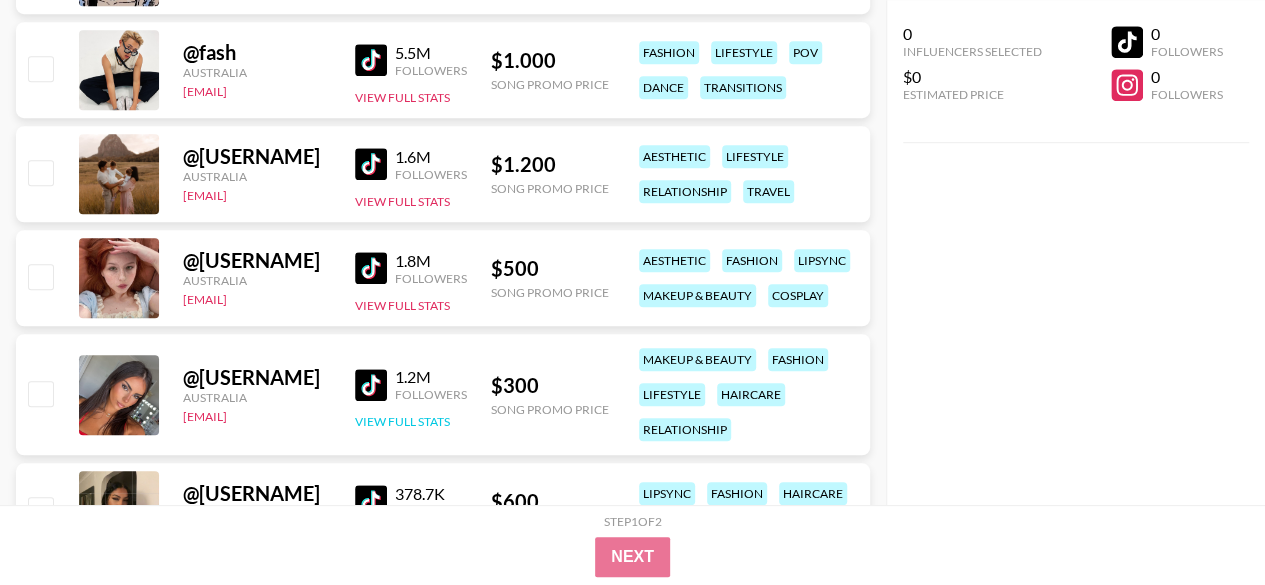 click on "View Full Stats" at bounding box center (402, 421) 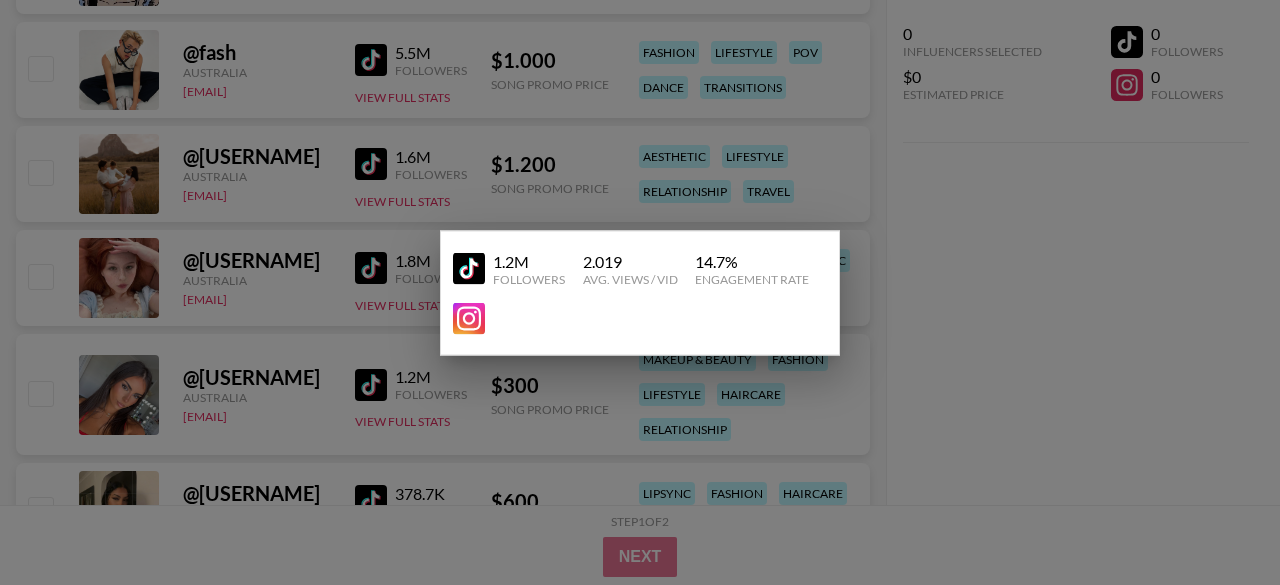 click at bounding box center [640, 292] 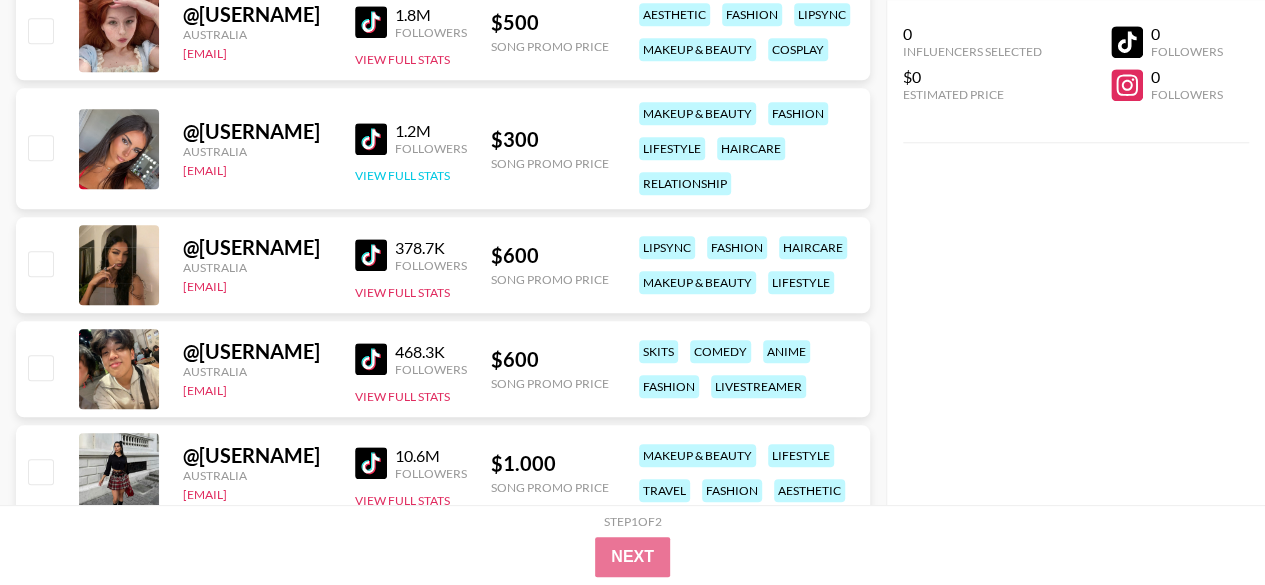 scroll, scrollTop: 908, scrollLeft: 0, axis: vertical 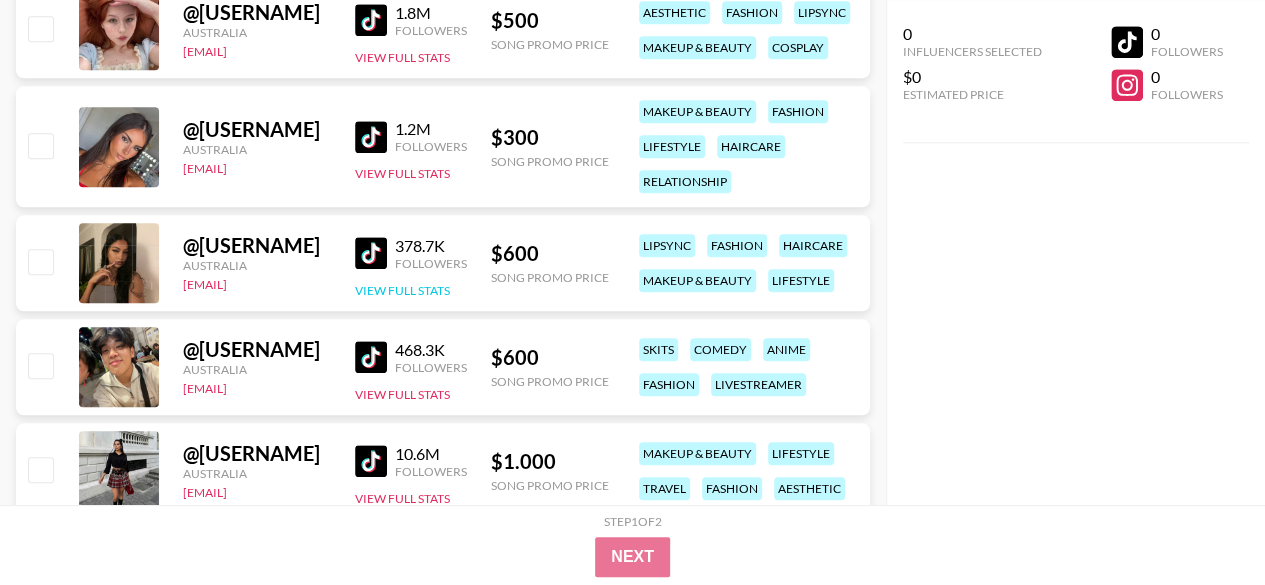 click on "View Full Stats" at bounding box center (402, 290) 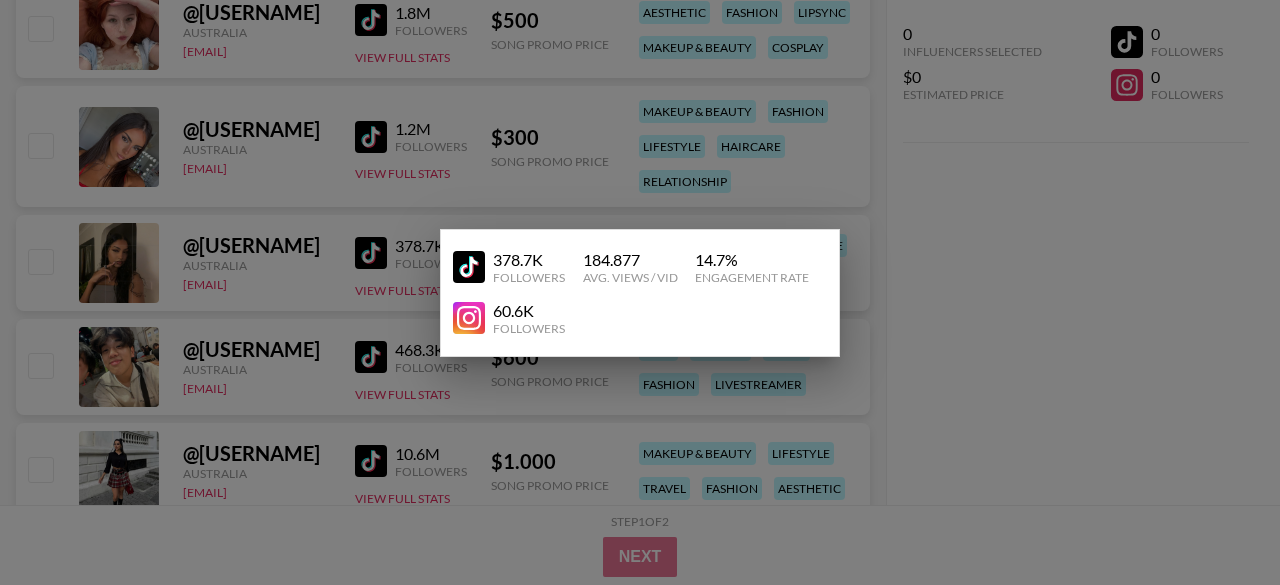 click at bounding box center [640, 292] 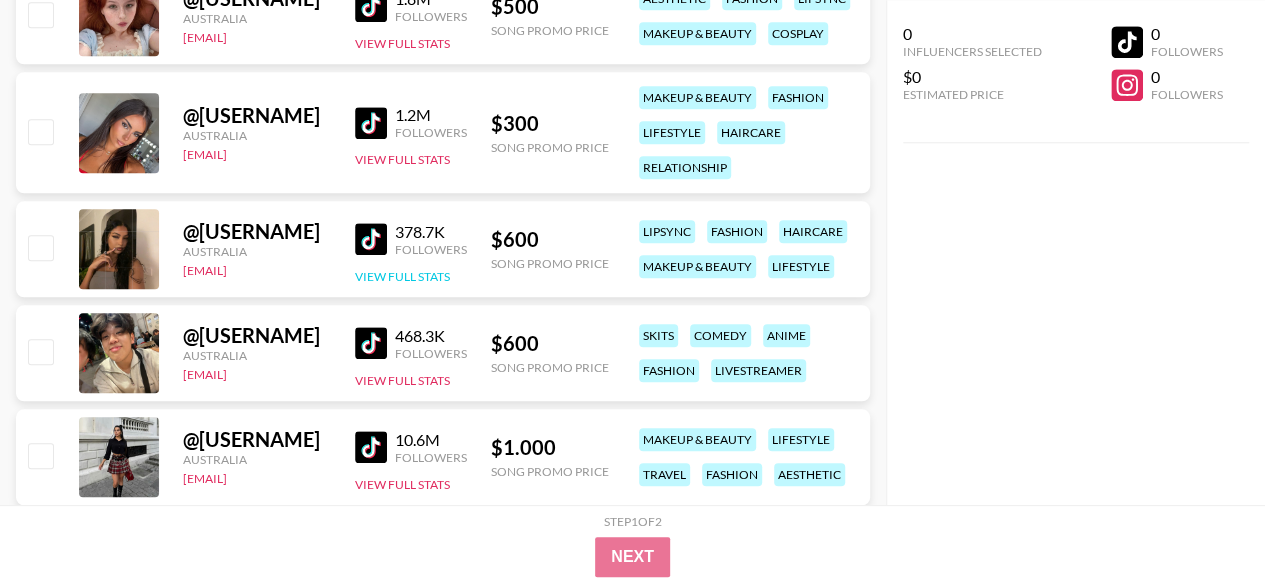 scroll, scrollTop: 923, scrollLeft: 0, axis: vertical 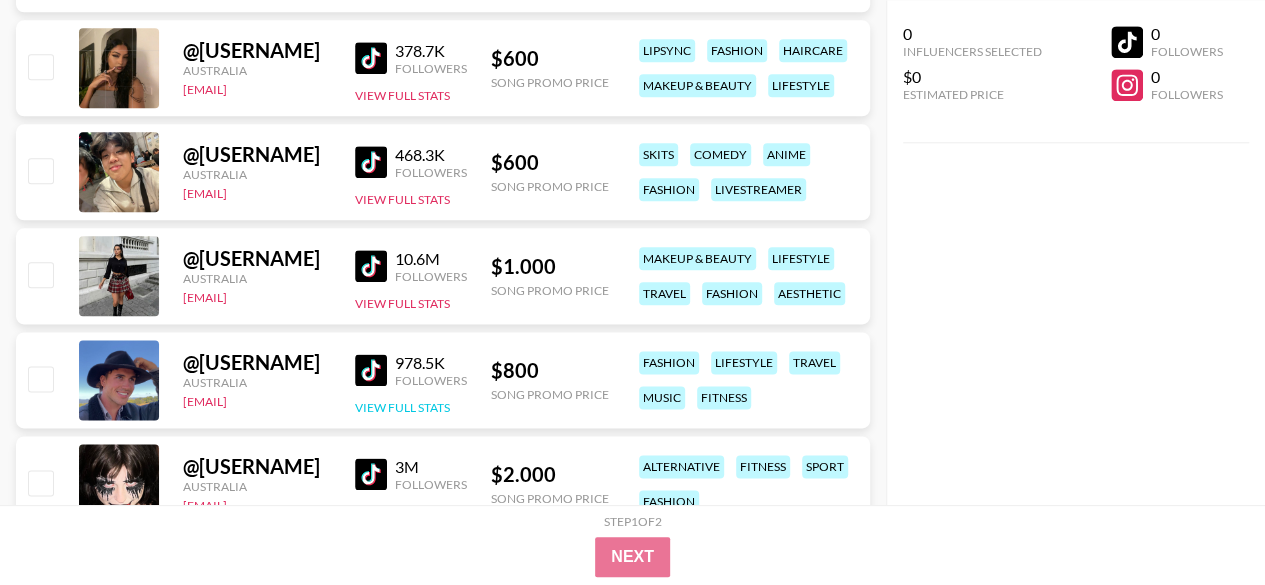 click on "View Full Stats" at bounding box center [402, 407] 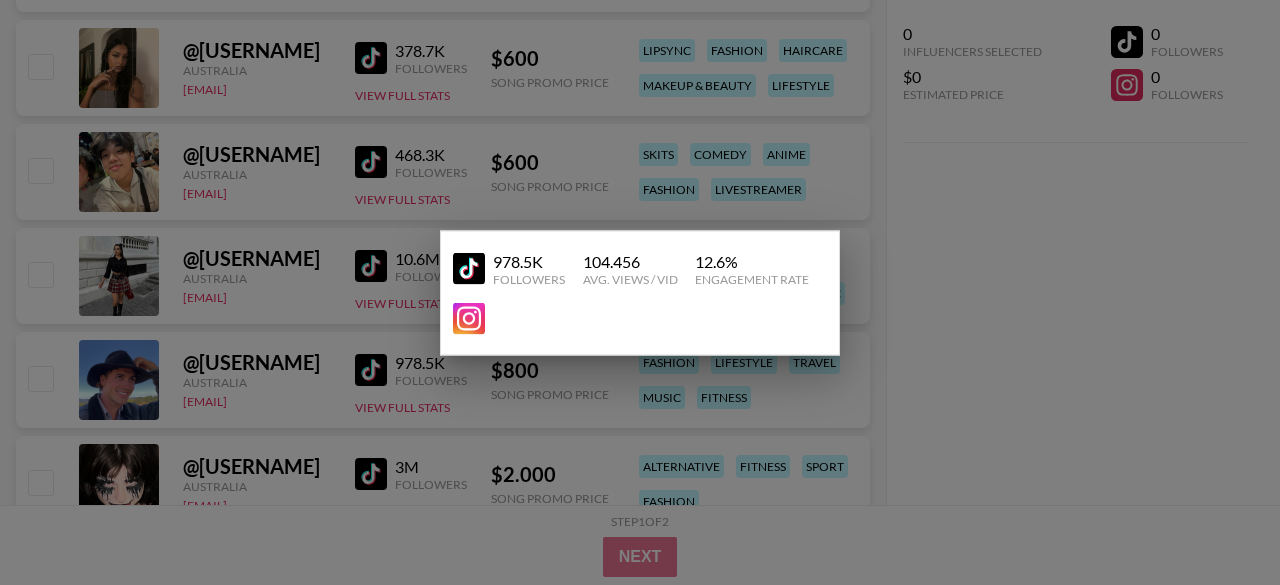 click at bounding box center (640, 292) 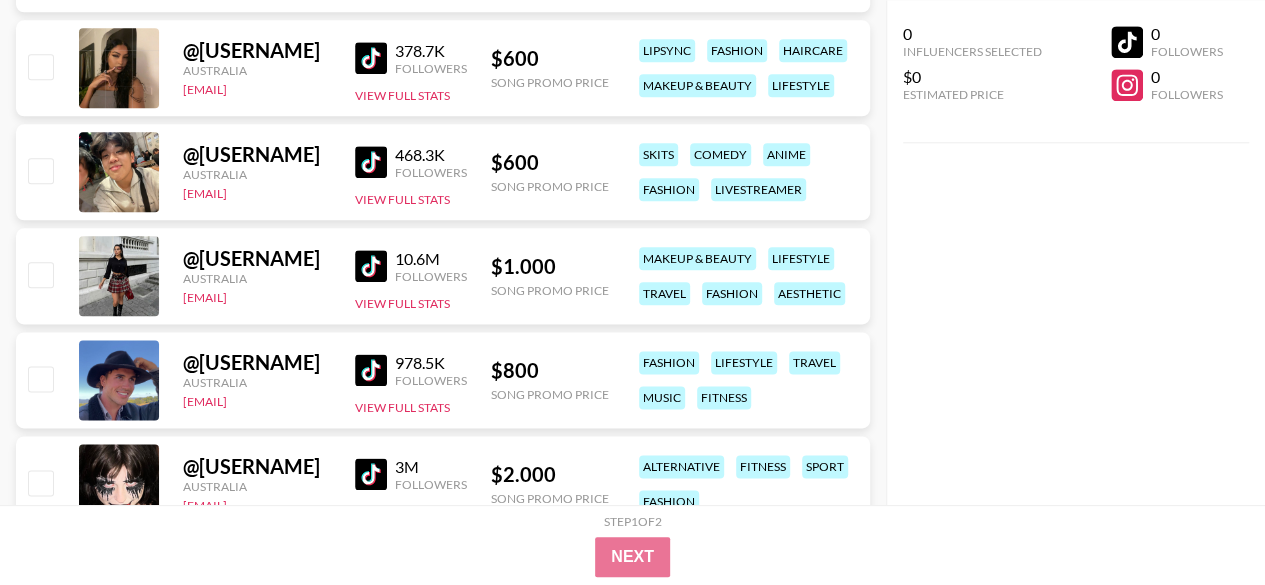 scroll, scrollTop: 1119, scrollLeft: 0, axis: vertical 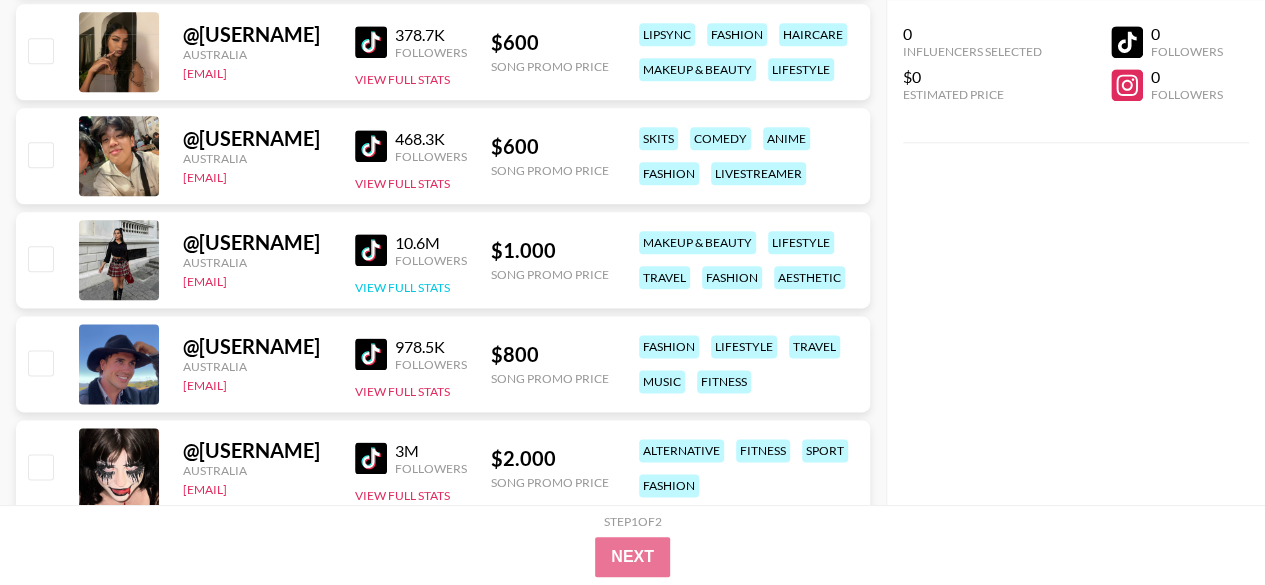click on "View Full Stats" at bounding box center [402, 287] 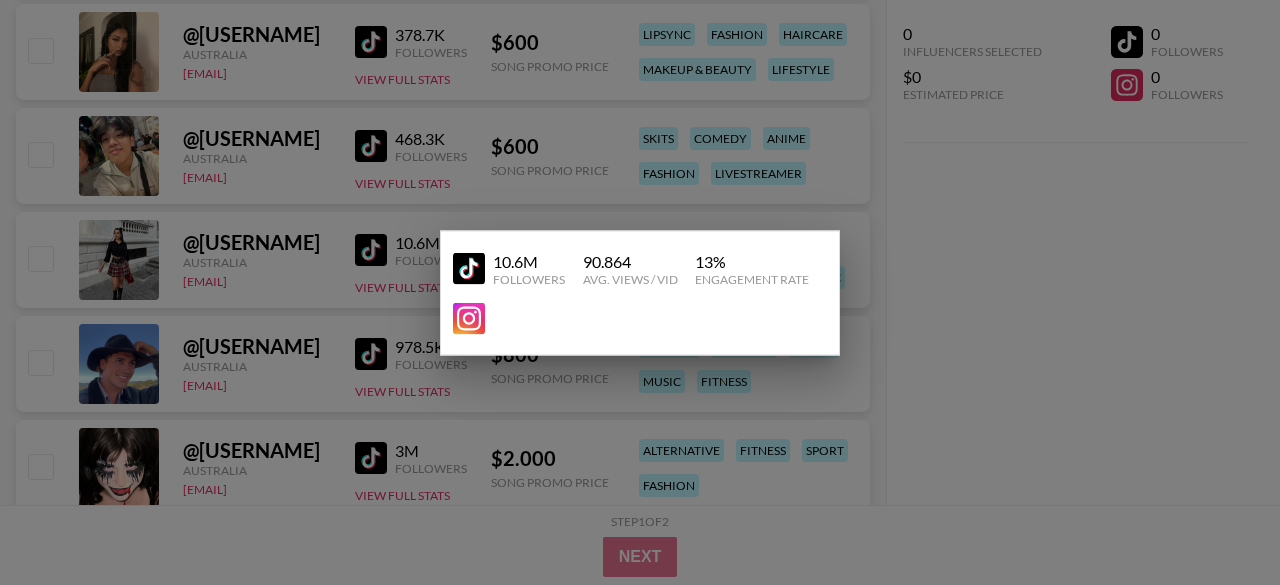 click at bounding box center (640, 292) 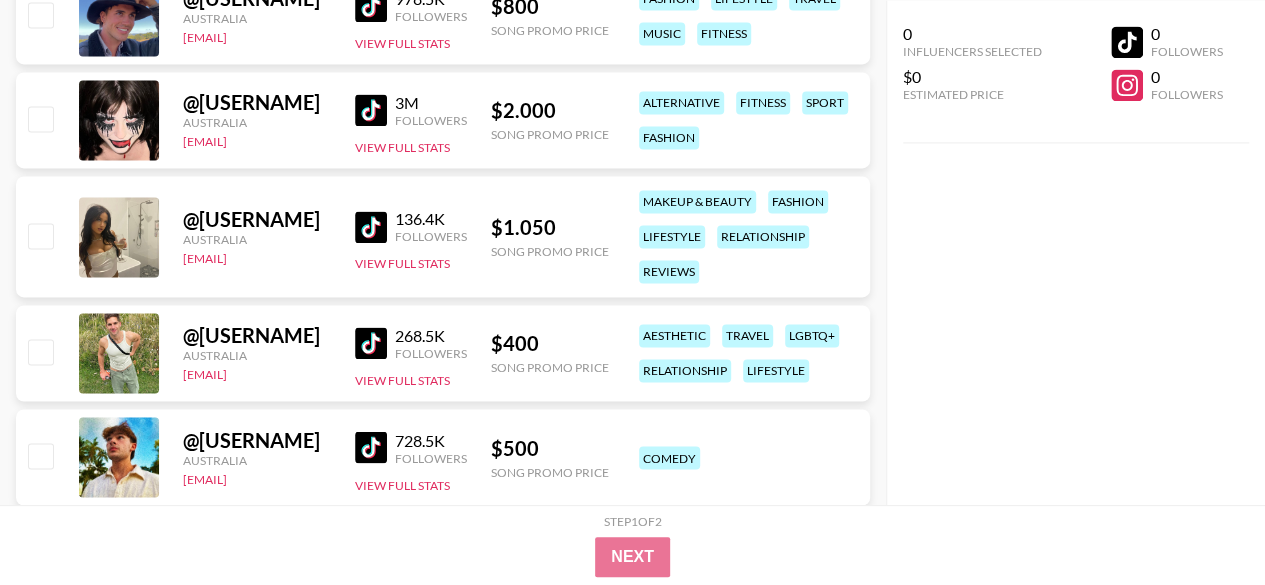 scroll, scrollTop: 1538, scrollLeft: 0, axis: vertical 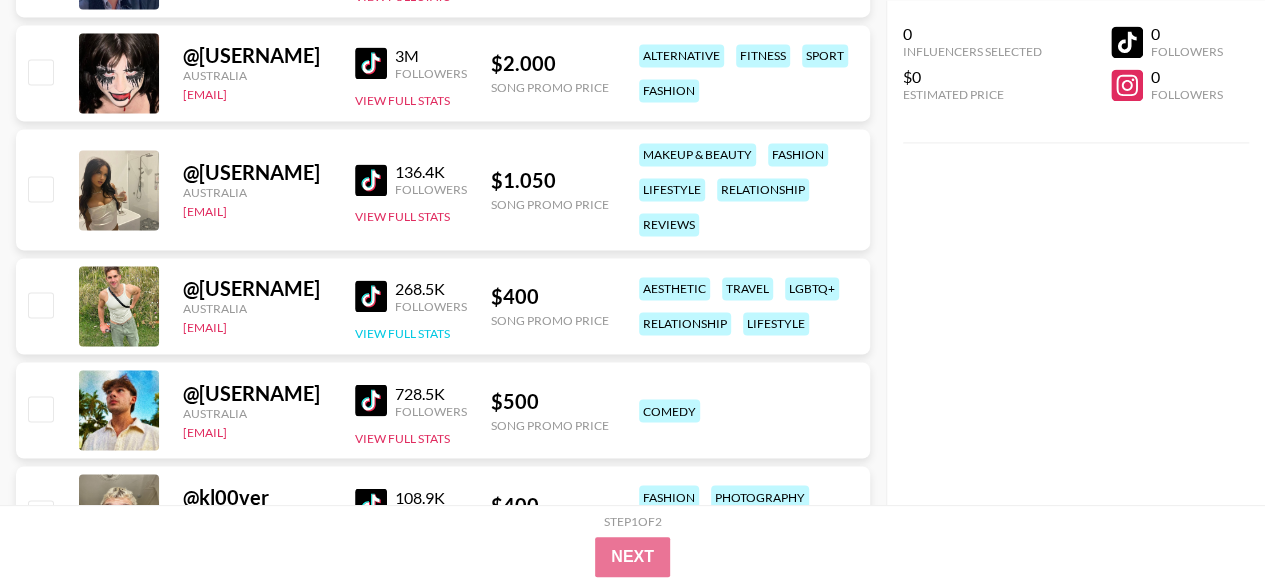 click on "View Full Stats" at bounding box center [402, 333] 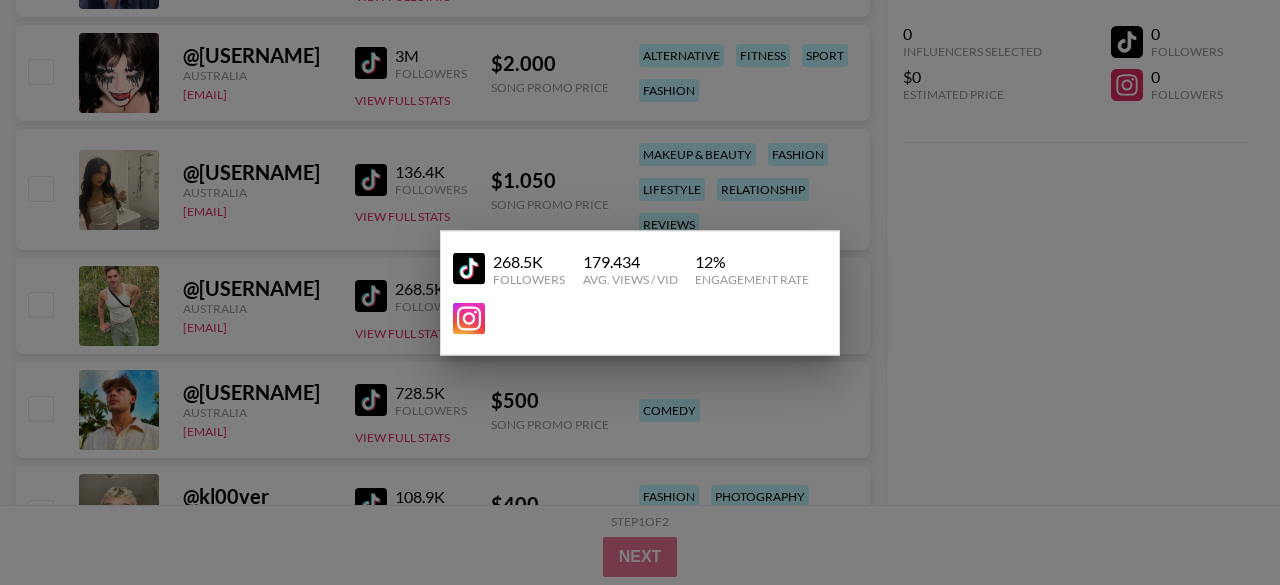 click at bounding box center (640, 292) 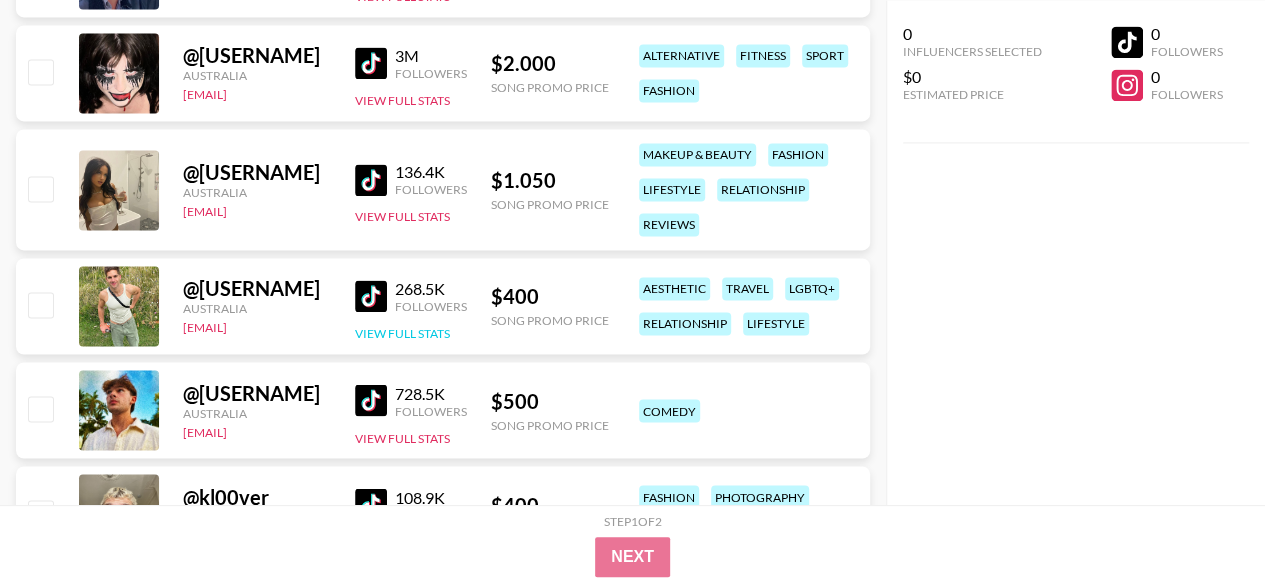 click on "View Full Stats" at bounding box center [402, 333] 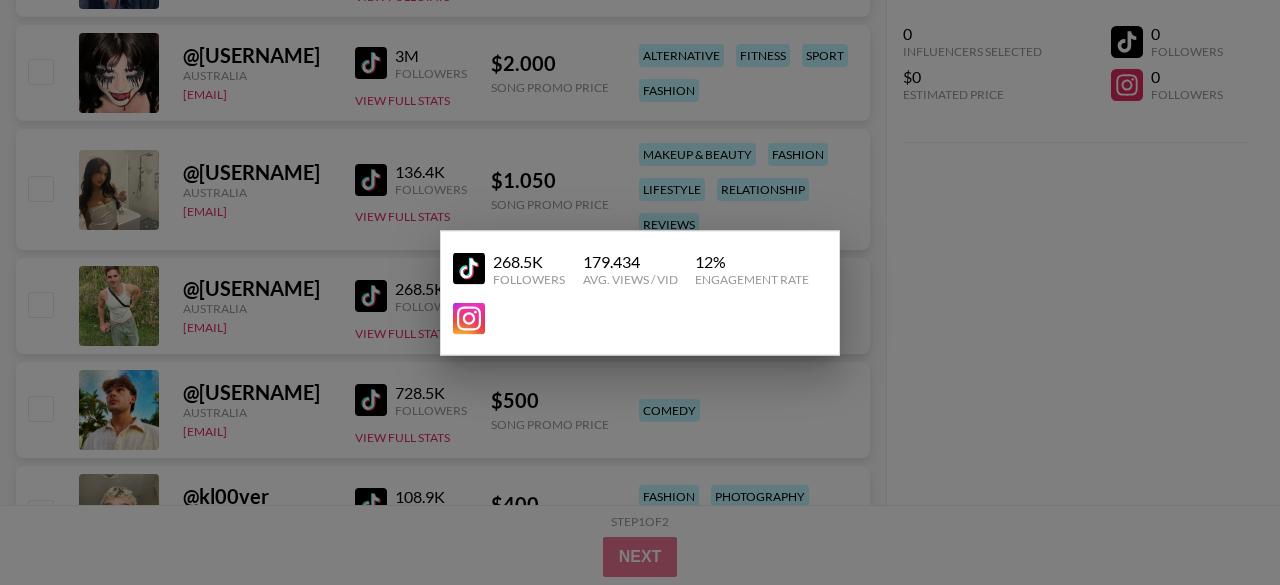 click at bounding box center [469, 318] 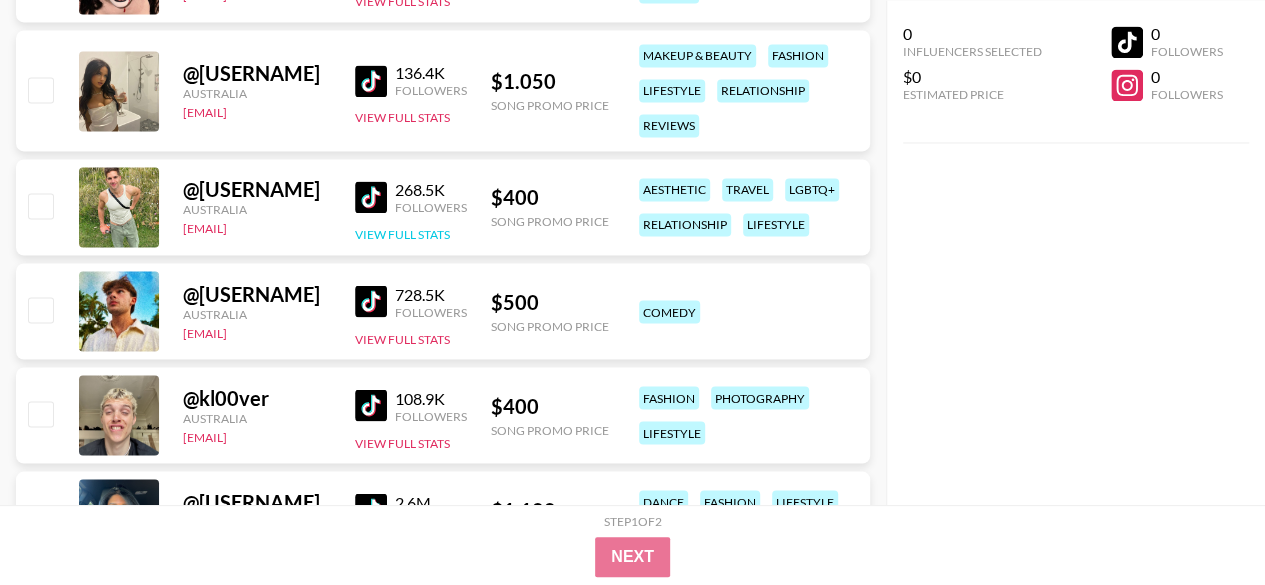 scroll, scrollTop: 1614, scrollLeft: 0, axis: vertical 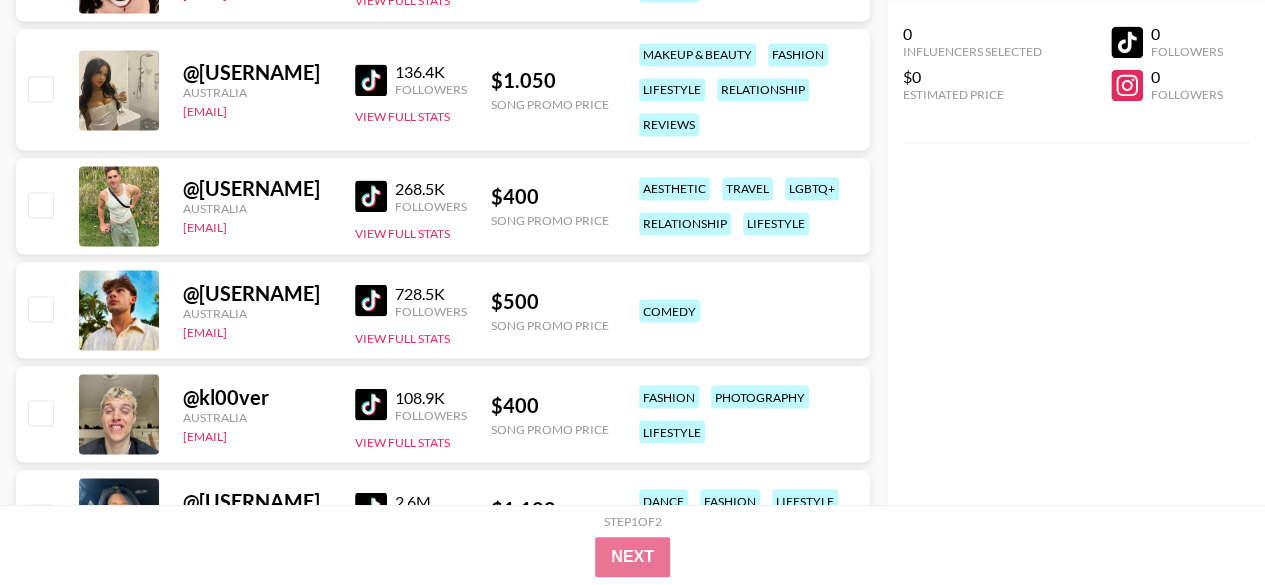 drag, startPoint x: 380, startPoint y: 334, endPoint x: 366, endPoint y: 305, distance: 32.202484 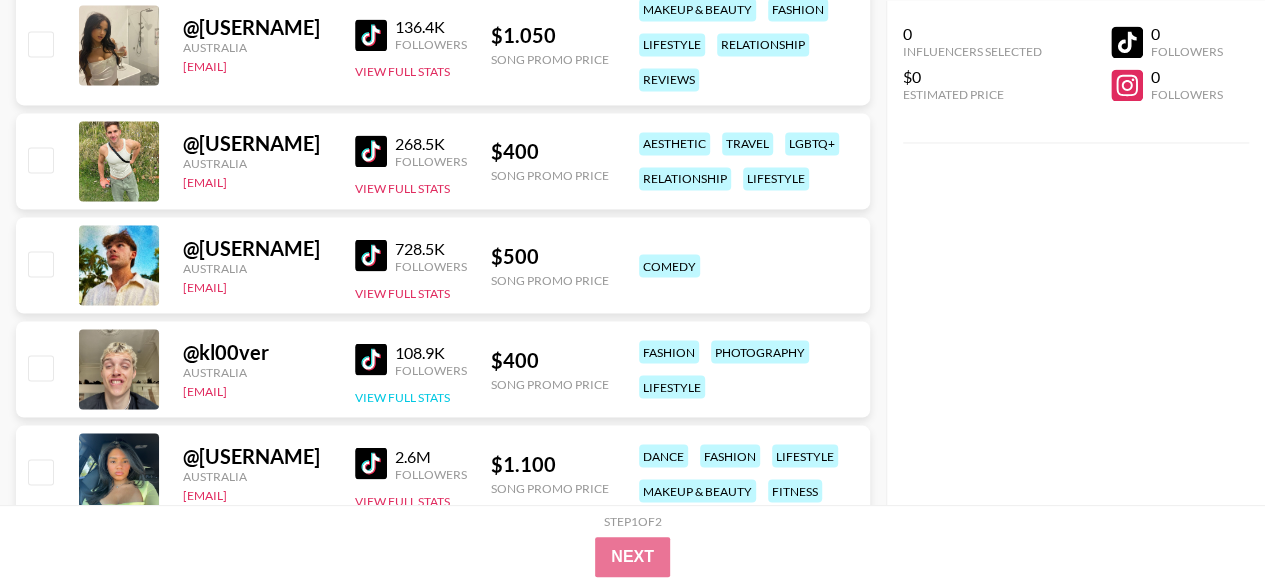 click on "View Full Stats" at bounding box center (402, 396) 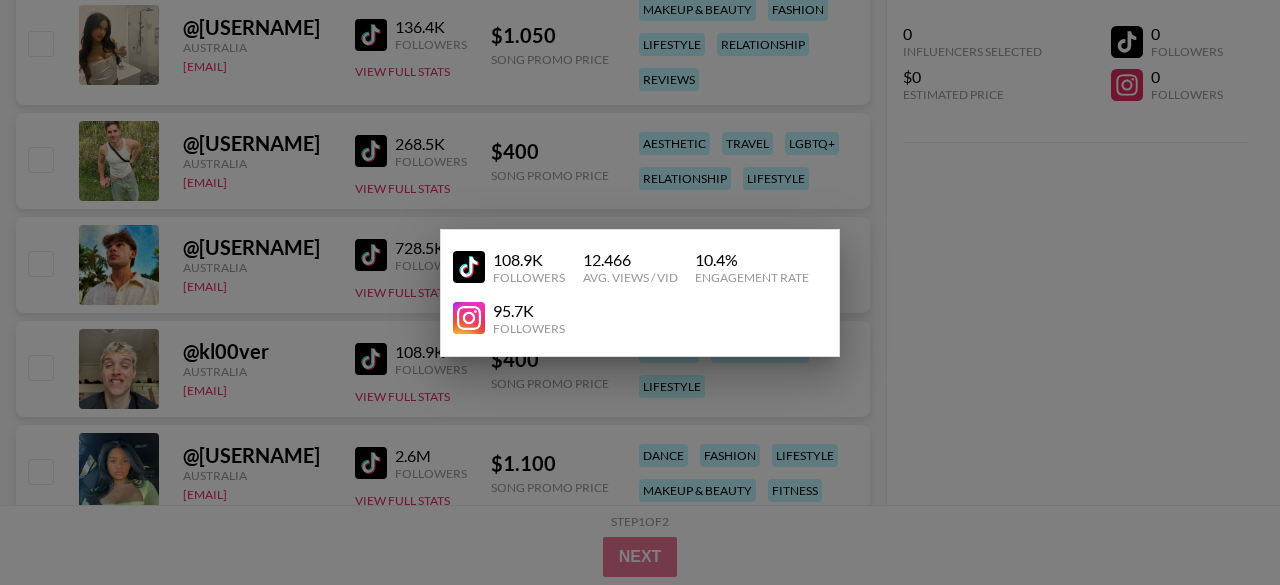 click at bounding box center (640, 292) 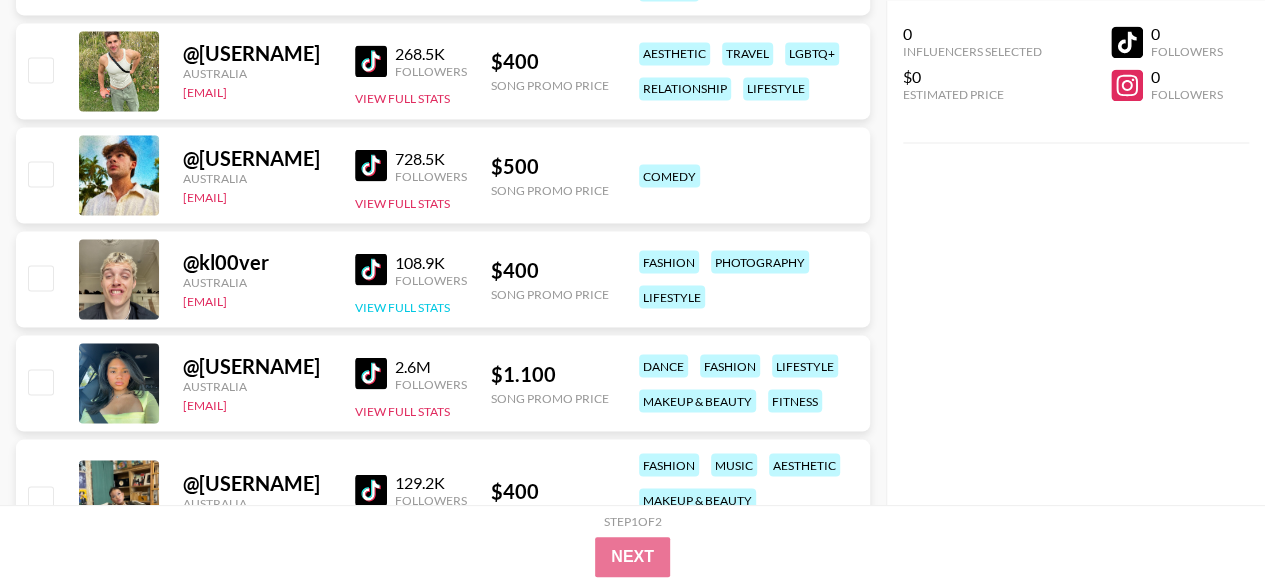 scroll, scrollTop: 1751, scrollLeft: 0, axis: vertical 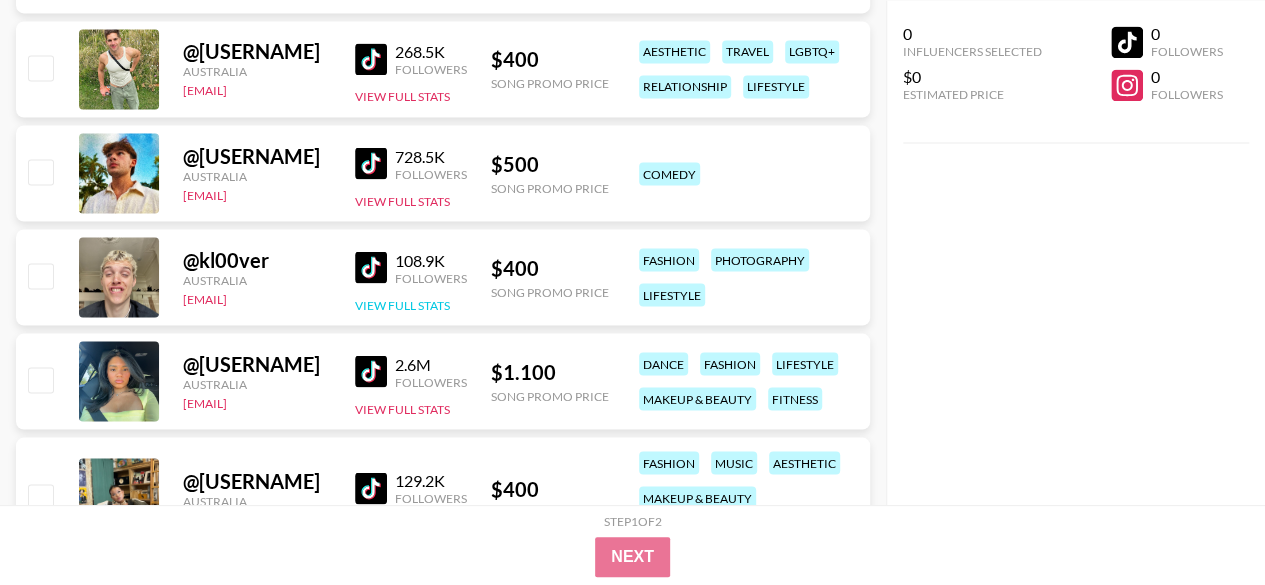 click on "View Full Stats" at bounding box center [402, 304] 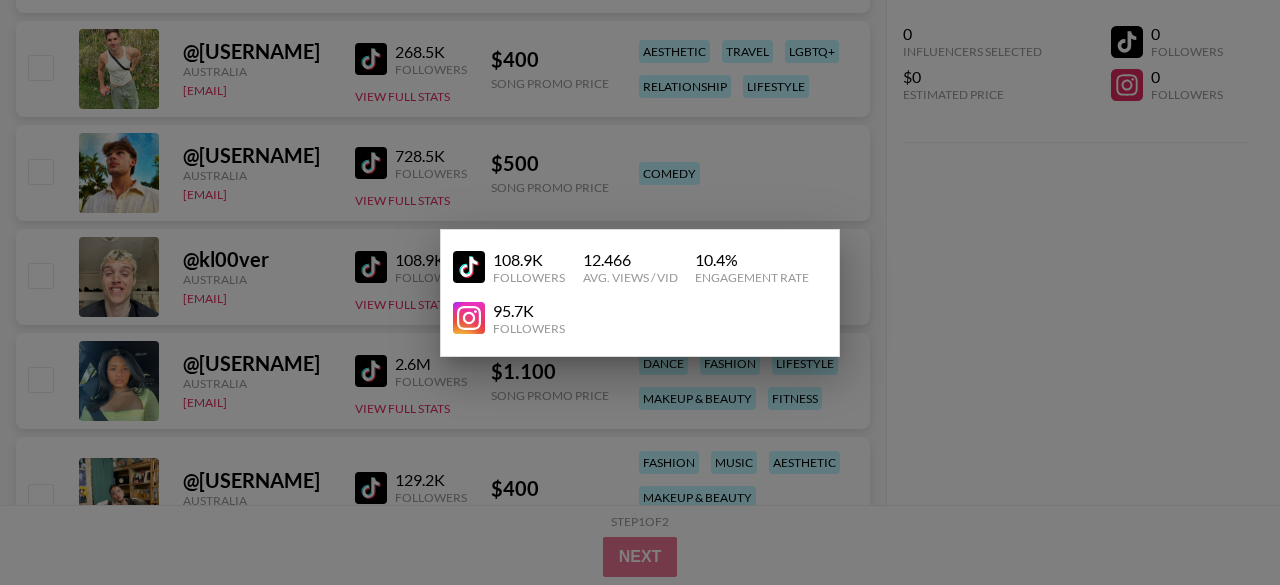 click at bounding box center [640, 292] 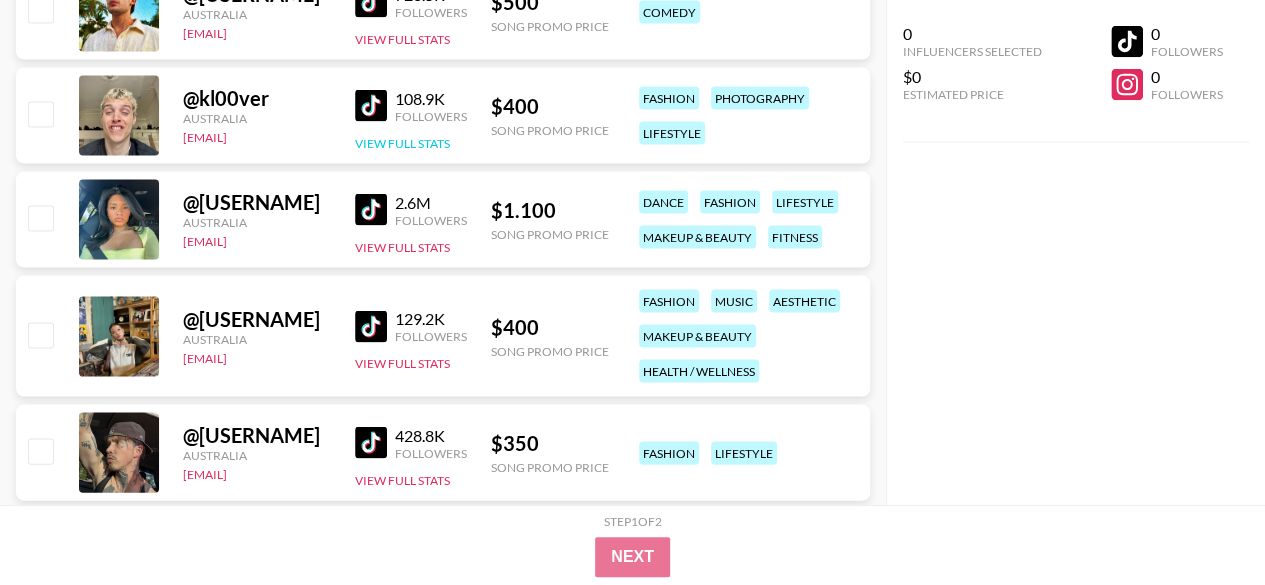 scroll, scrollTop: 1913, scrollLeft: 0, axis: vertical 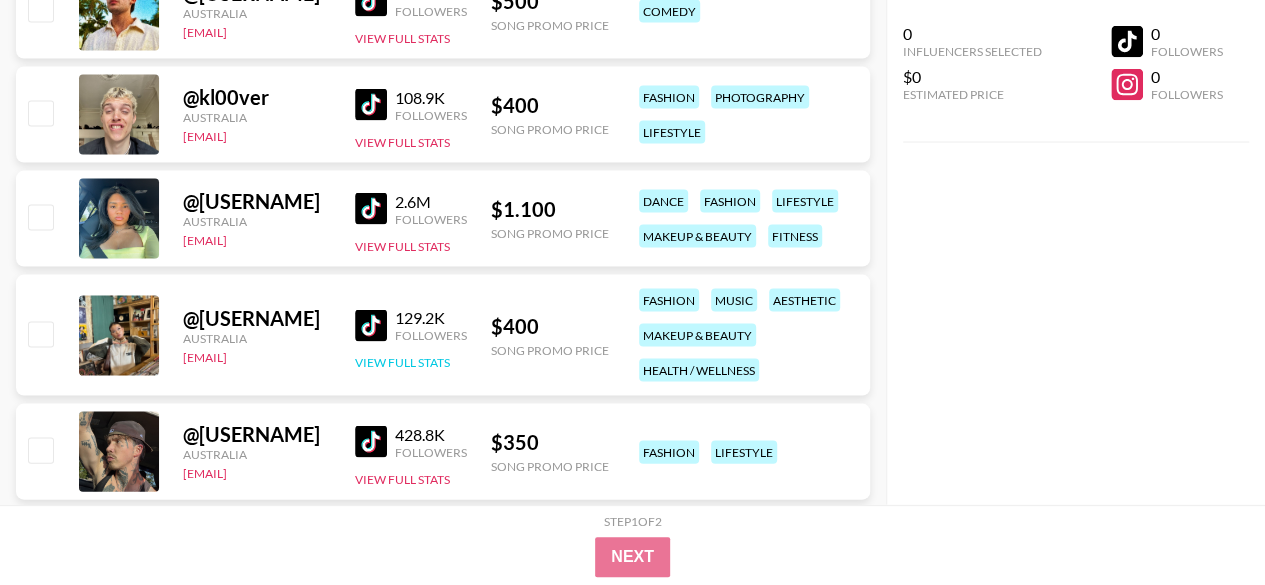 click on "View Full Stats" at bounding box center (402, 362) 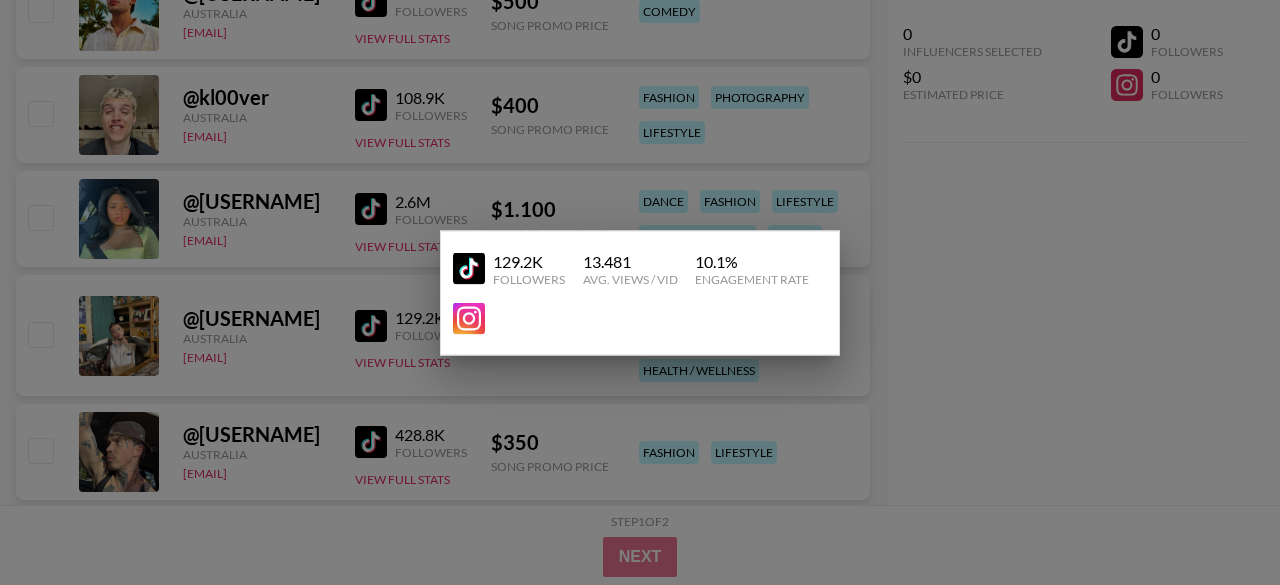 click at bounding box center [640, 292] 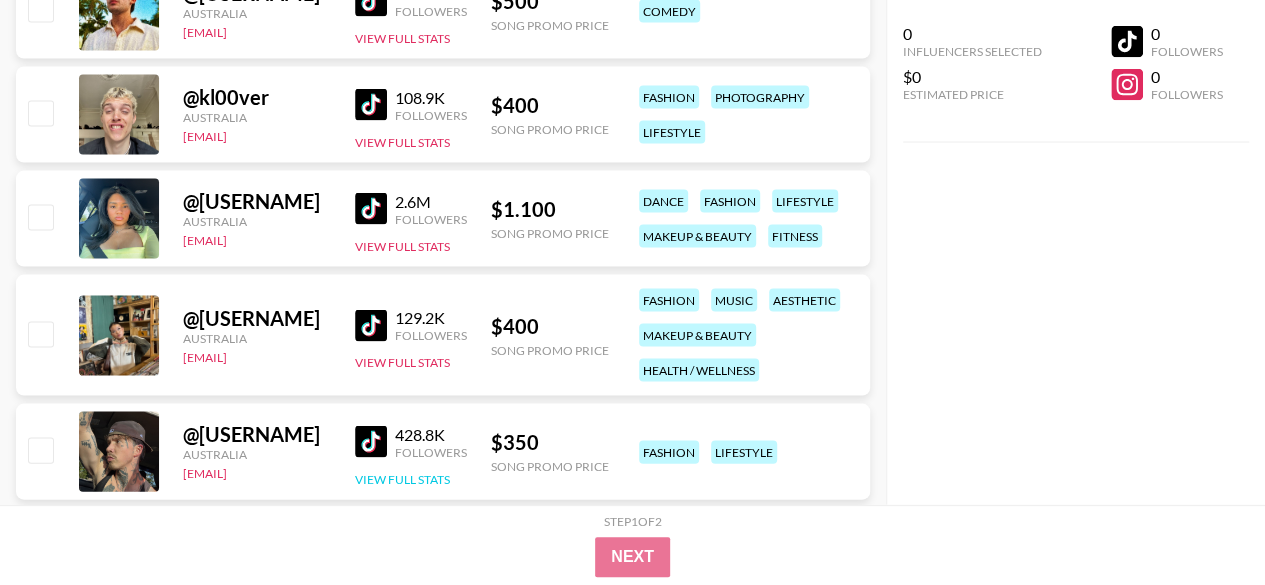 click on "View Full Stats" at bounding box center (402, 479) 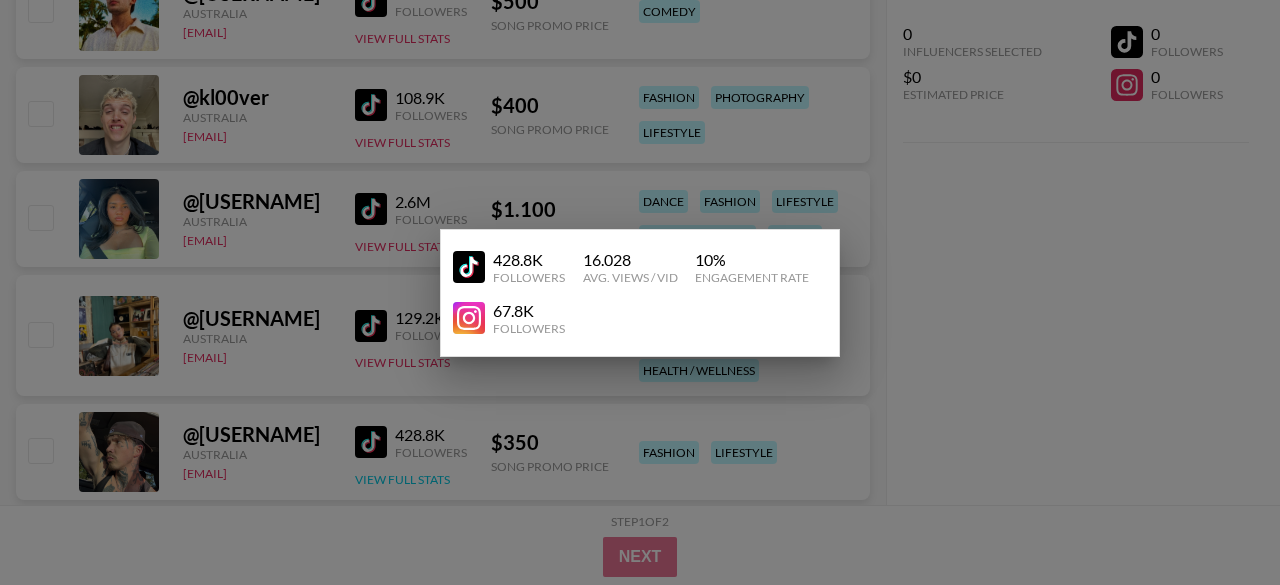click at bounding box center [640, 292] 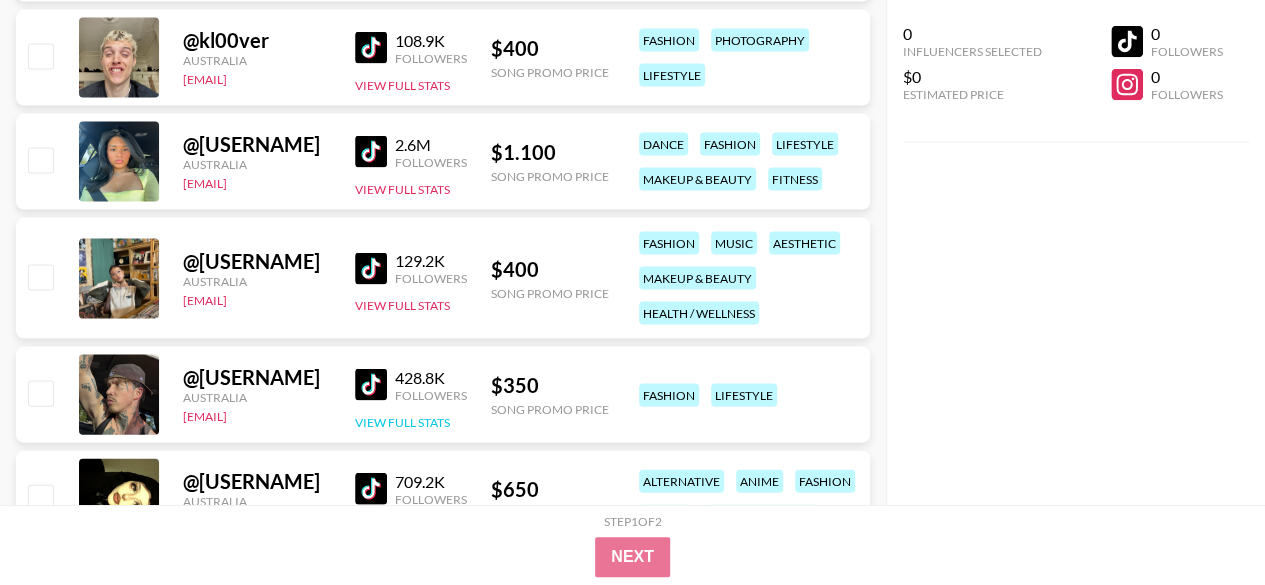 scroll, scrollTop: 1969, scrollLeft: 0, axis: vertical 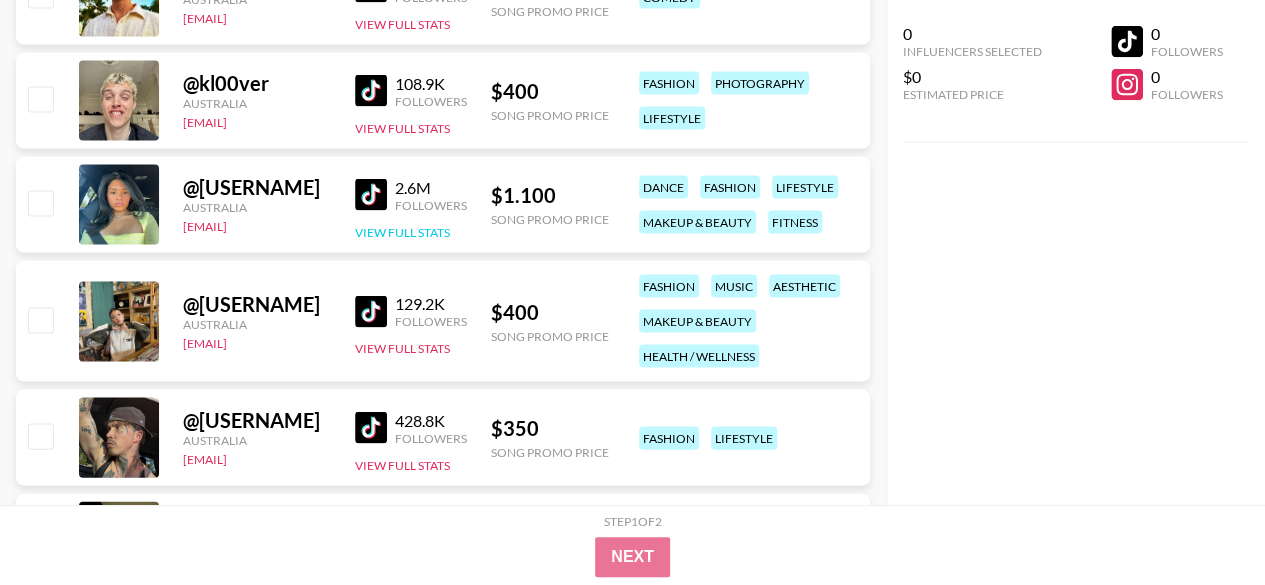 drag, startPoint x: 396, startPoint y: 425, endPoint x: 362, endPoint y: 227, distance: 200.89798 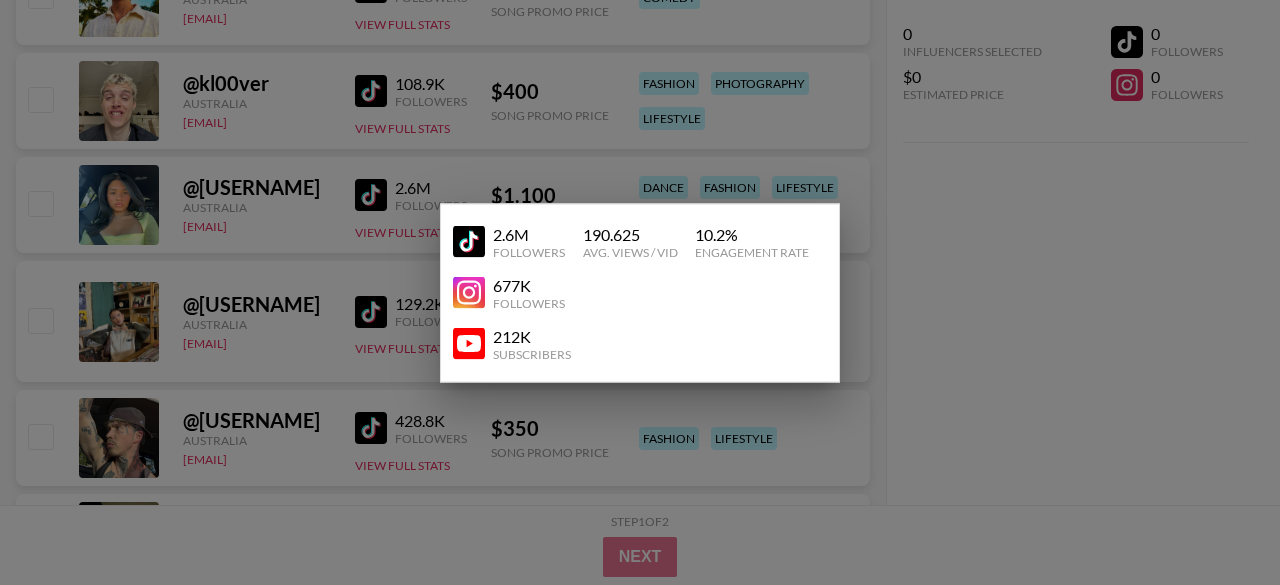 click at bounding box center (640, 292) 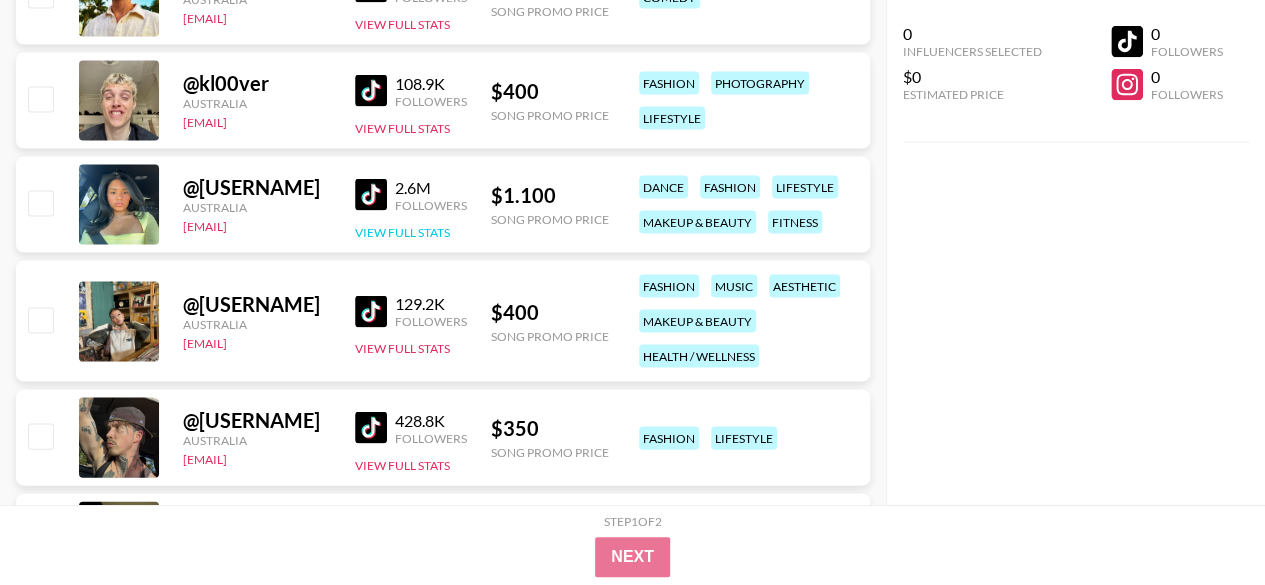 click on "View Full Stats" at bounding box center [402, 232] 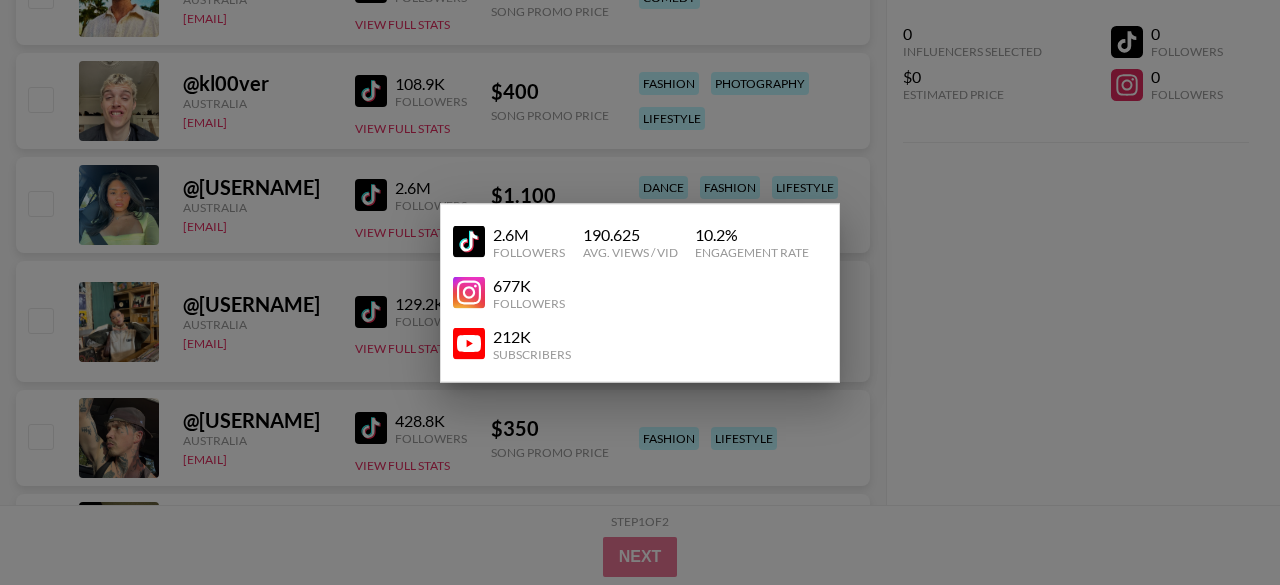 click at bounding box center [640, 292] 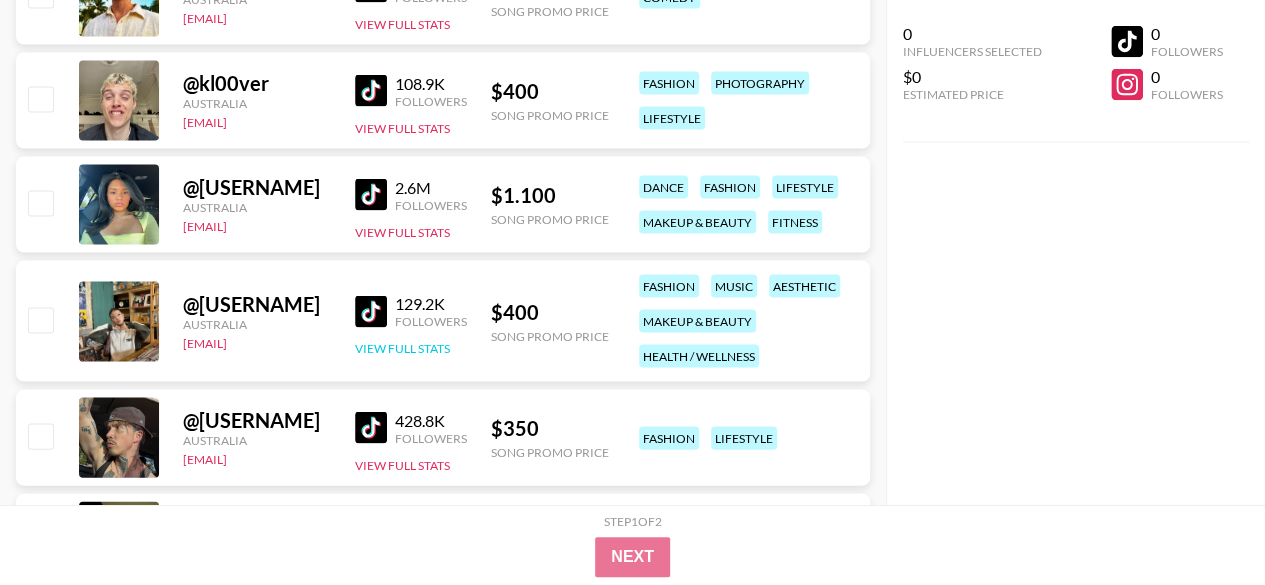 click on "View Full Stats" at bounding box center [402, 348] 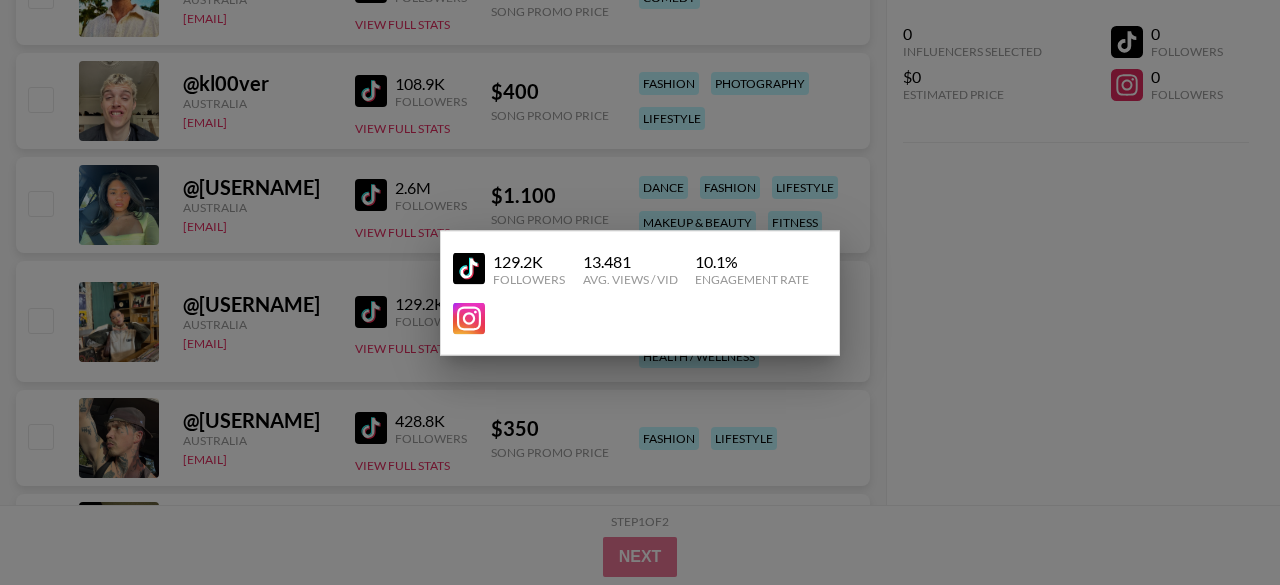 click at bounding box center (640, 292) 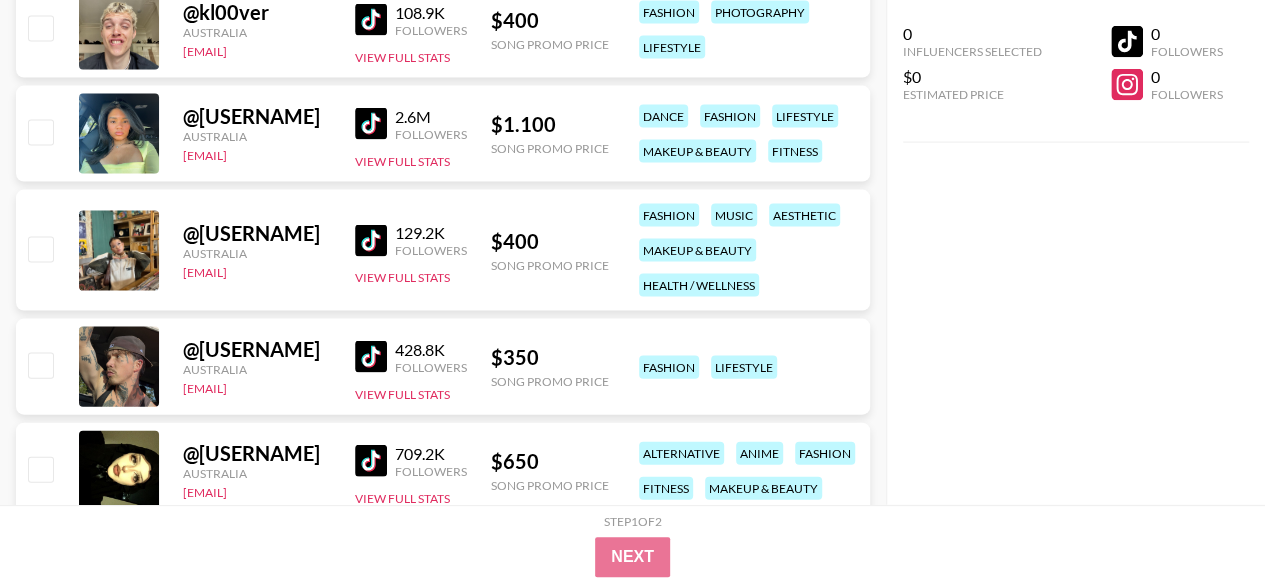 scroll, scrollTop: 2007, scrollLeft: 0, axis: vertical 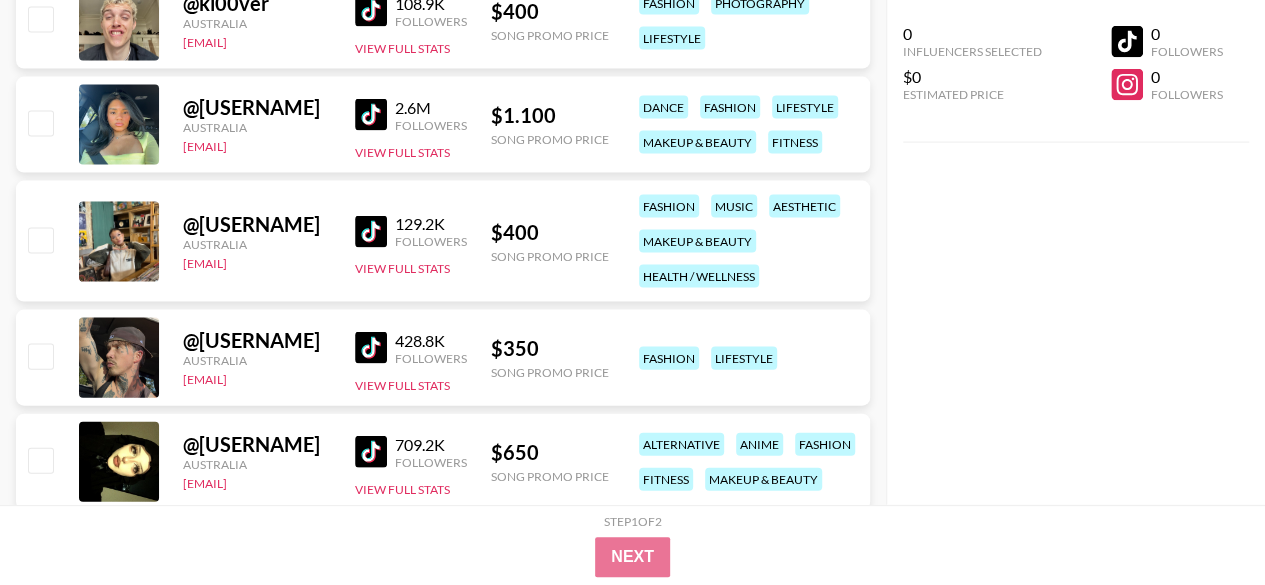 click at bounding box center (371, 348) 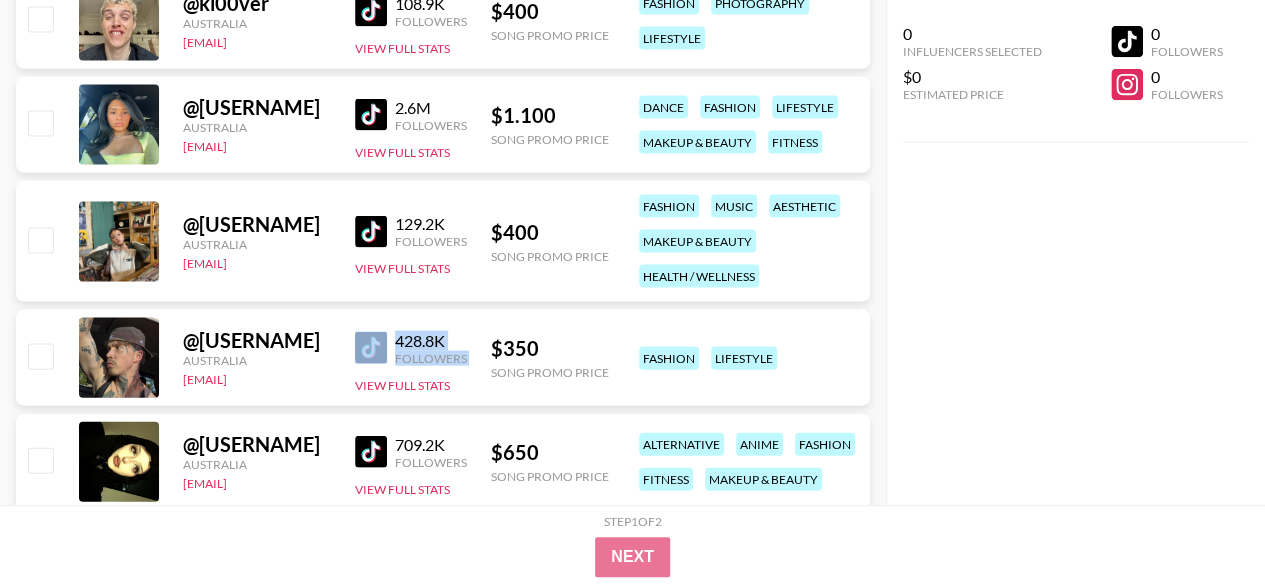 drag, startPoint x: 371, startPoint y: 365, endPoint x: 346, endPoint y: 353, distance: 27.730848 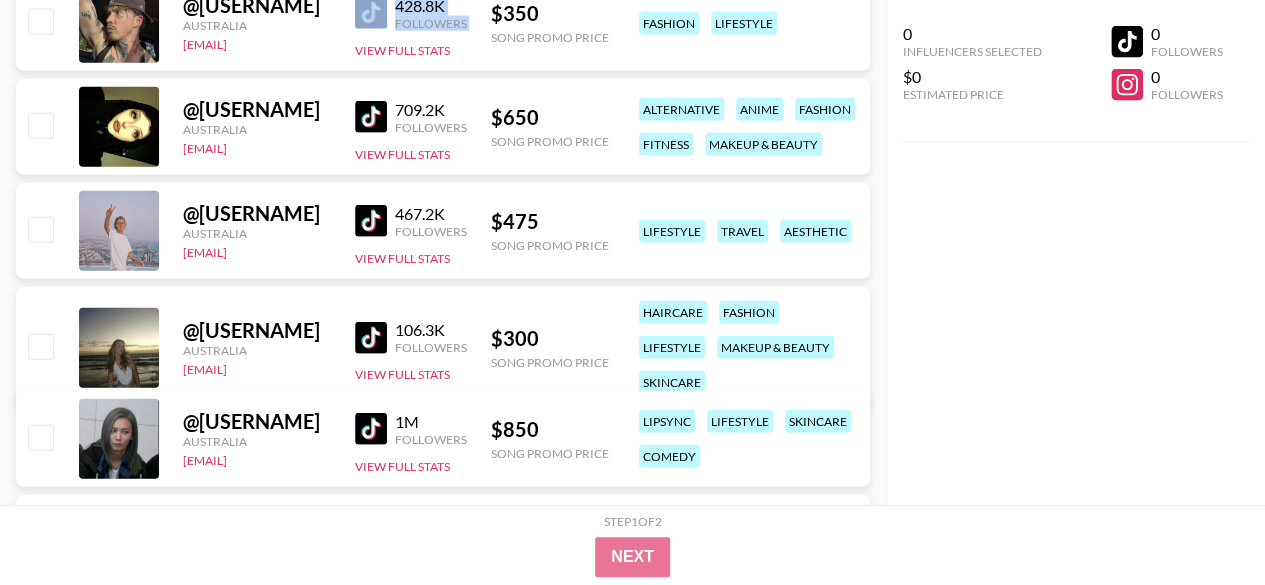 scroll, scrollTop: 2343, scrollLeft: 0, axis: vertical 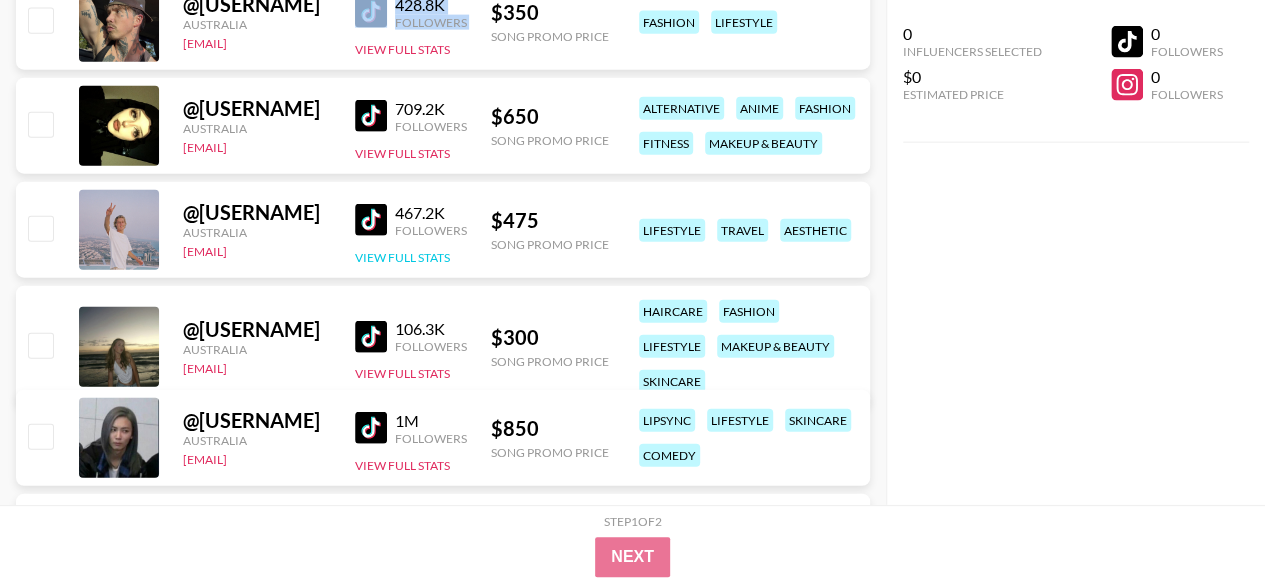 click on "View Full Stats" at bounding box center [402, 257] 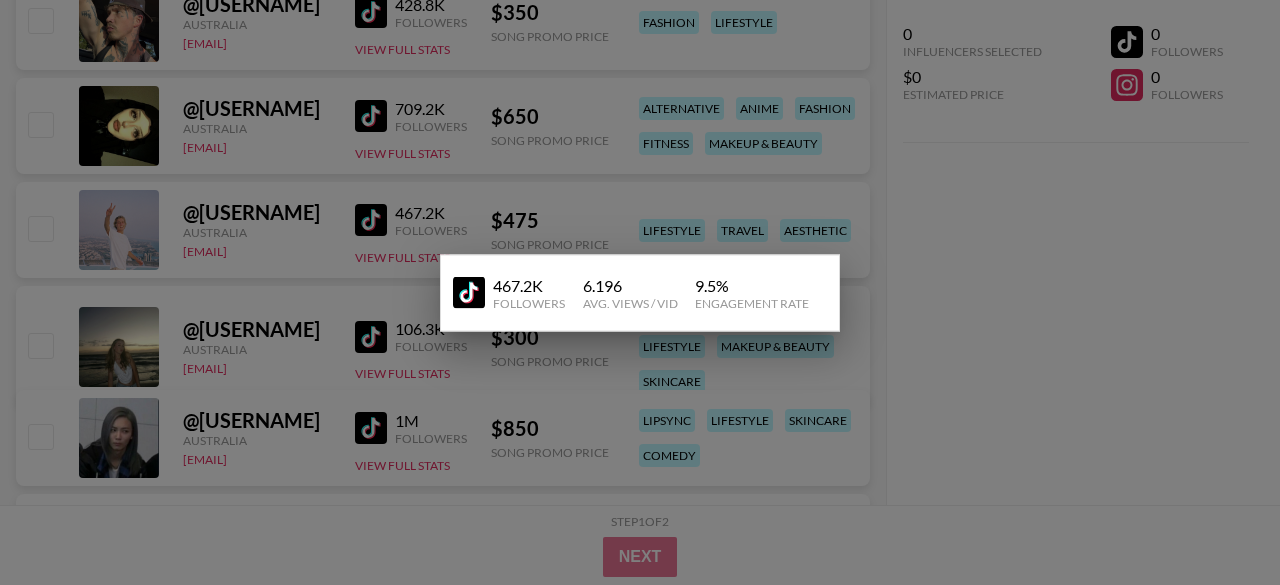 click at bounding box center (640, 292) 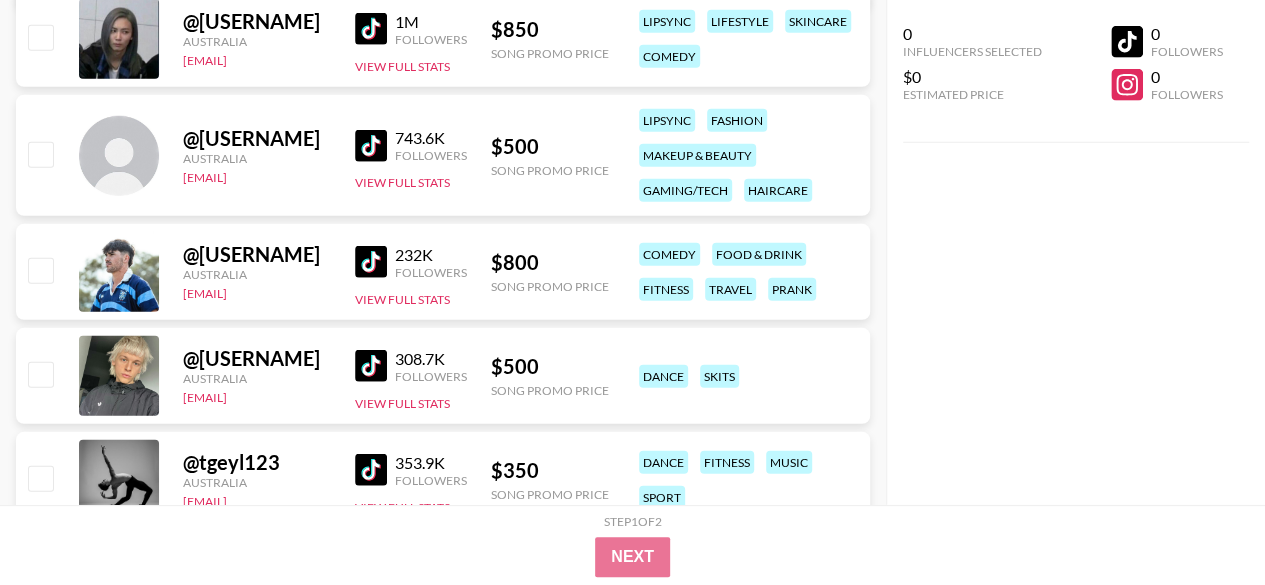 scroll, scrollTop: 2745, scrollLeft: 0, axis: vertical 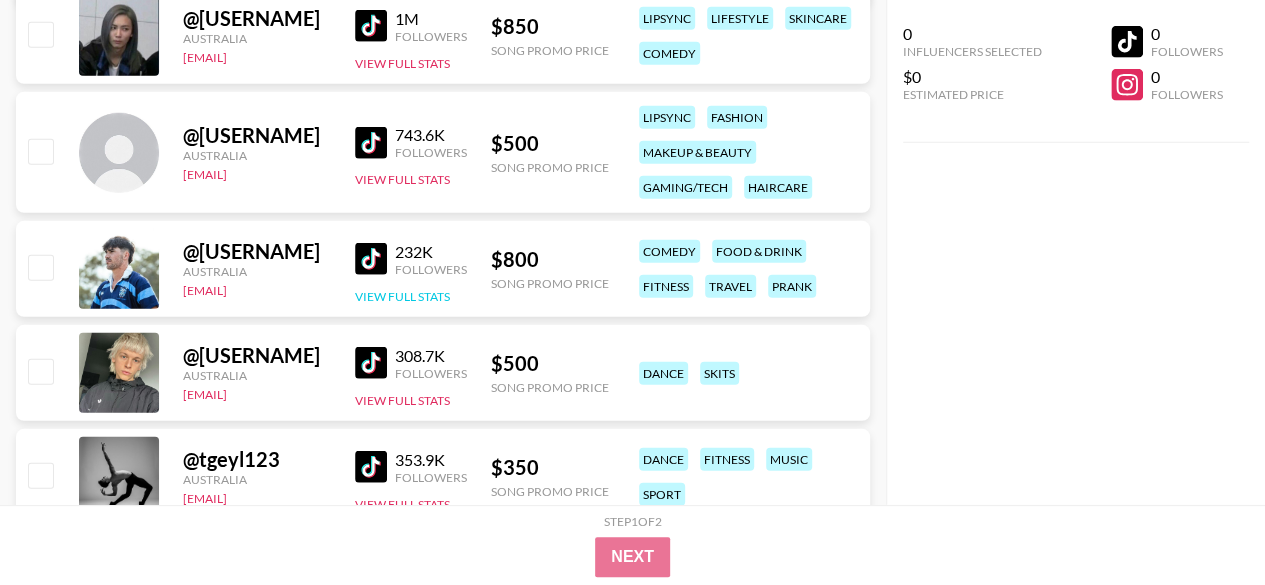 click on "View Full Stats" at bounding box center (402, 296) 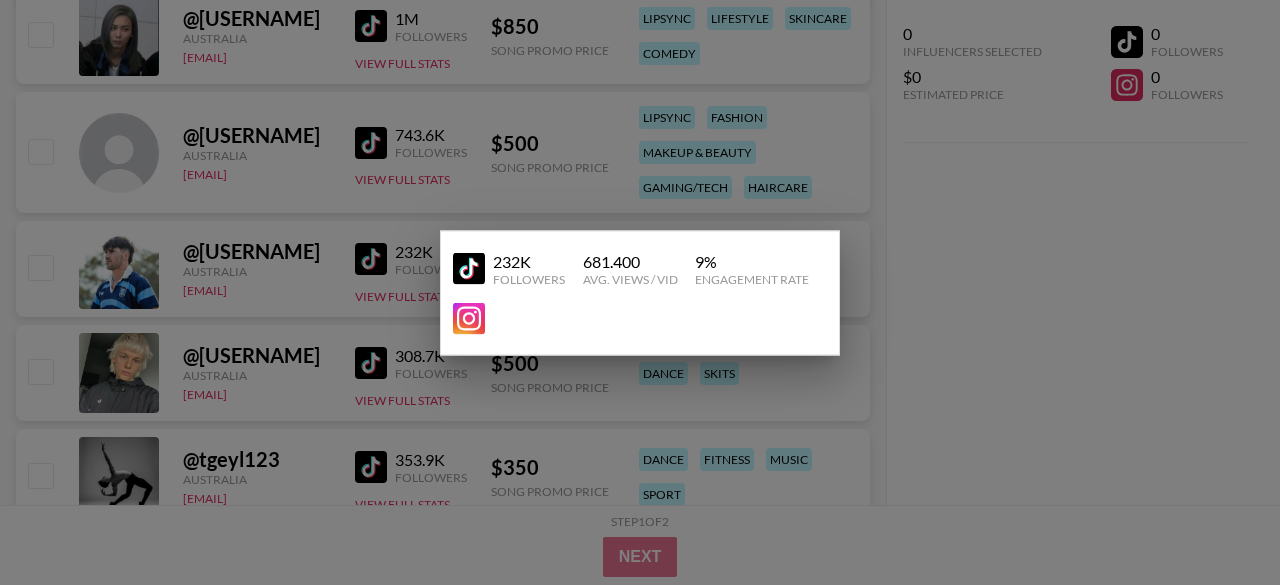 click at bounding box center (640, 292) 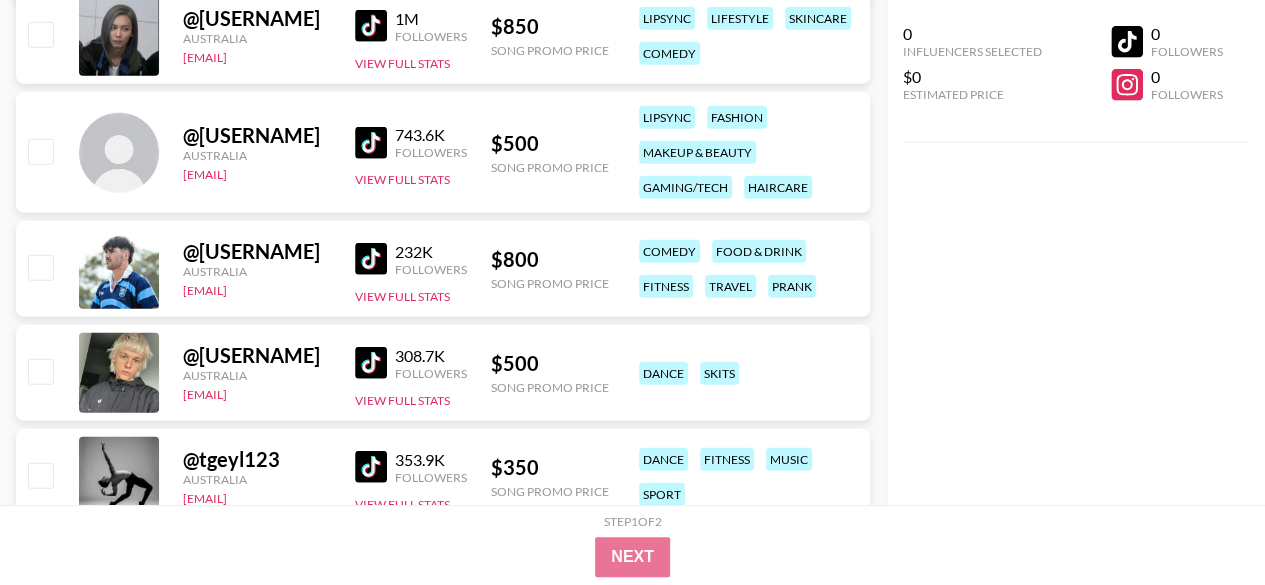 click on "232K Followers View Full Stats" at bounding box center [411, 269] 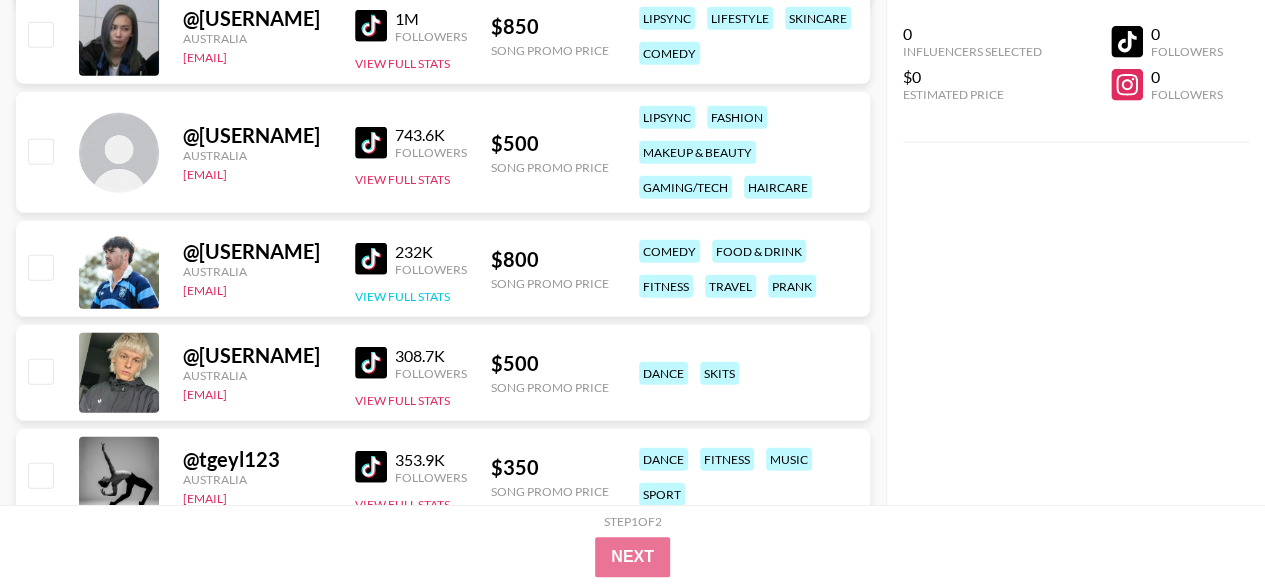 click on "View Full Stats" at bounding box center (402, 296) 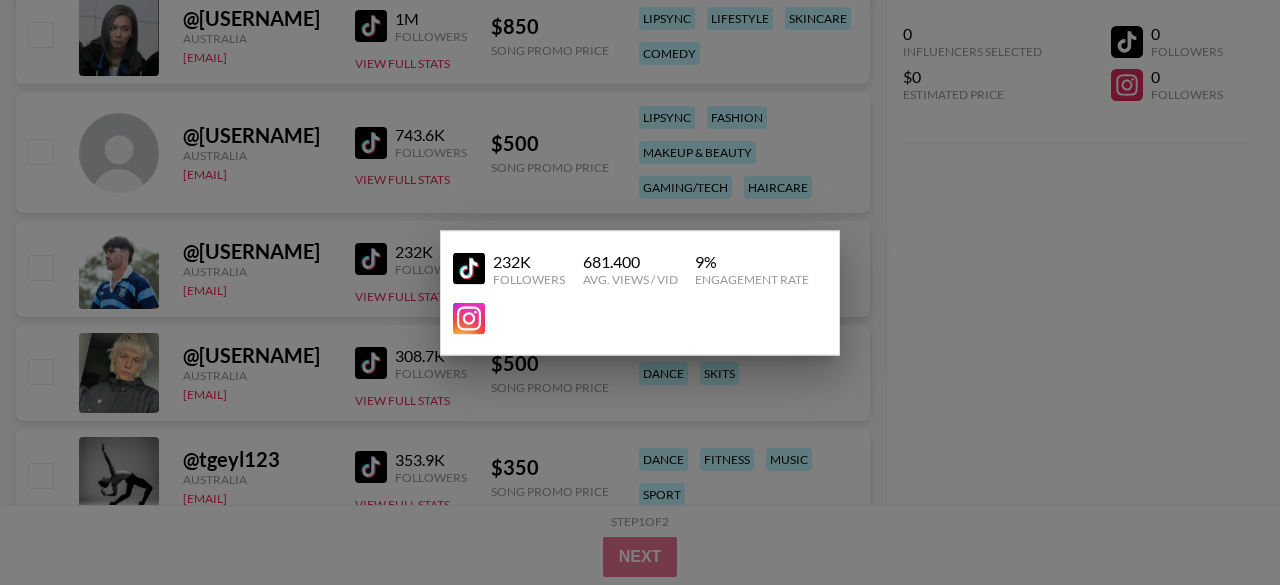 click at bounding box center (640, 292) 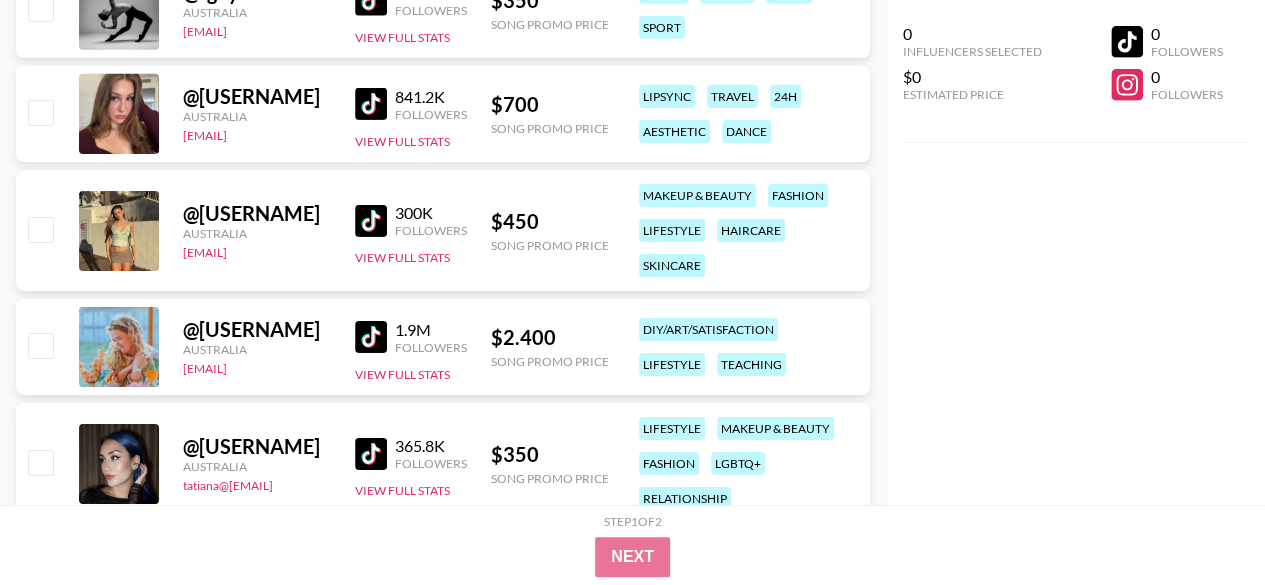 scroll, scrollTop: 3207, scrollLeft: 0, axis: vertical 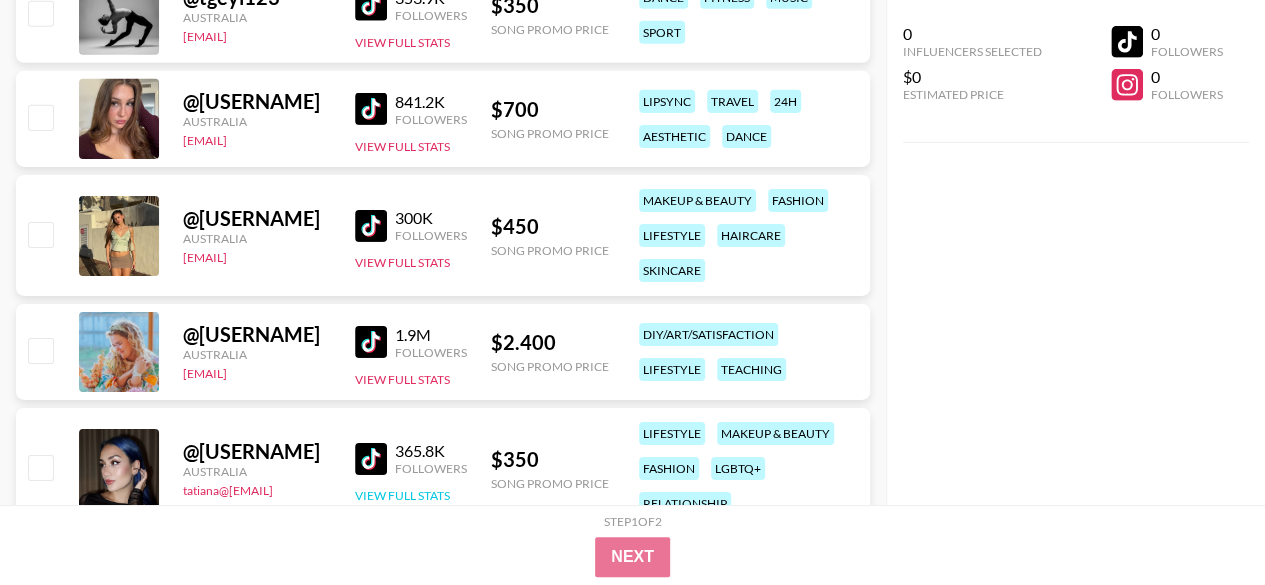 click on "View Full Stats" at bounding box center (402, 495) 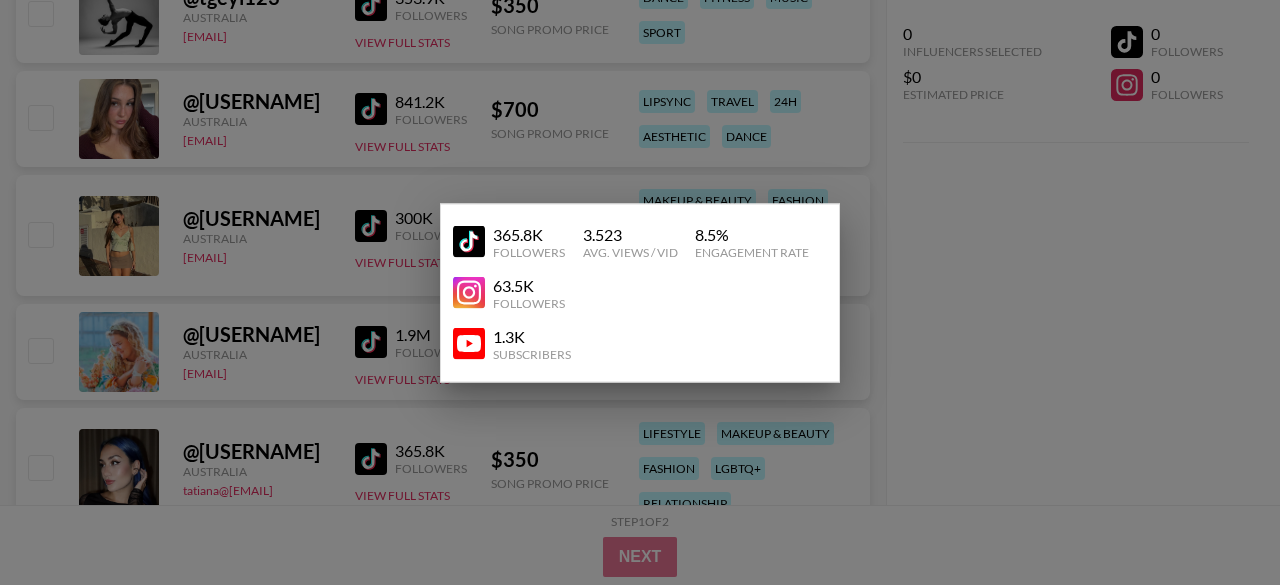 click at bounding box center [640, 292] 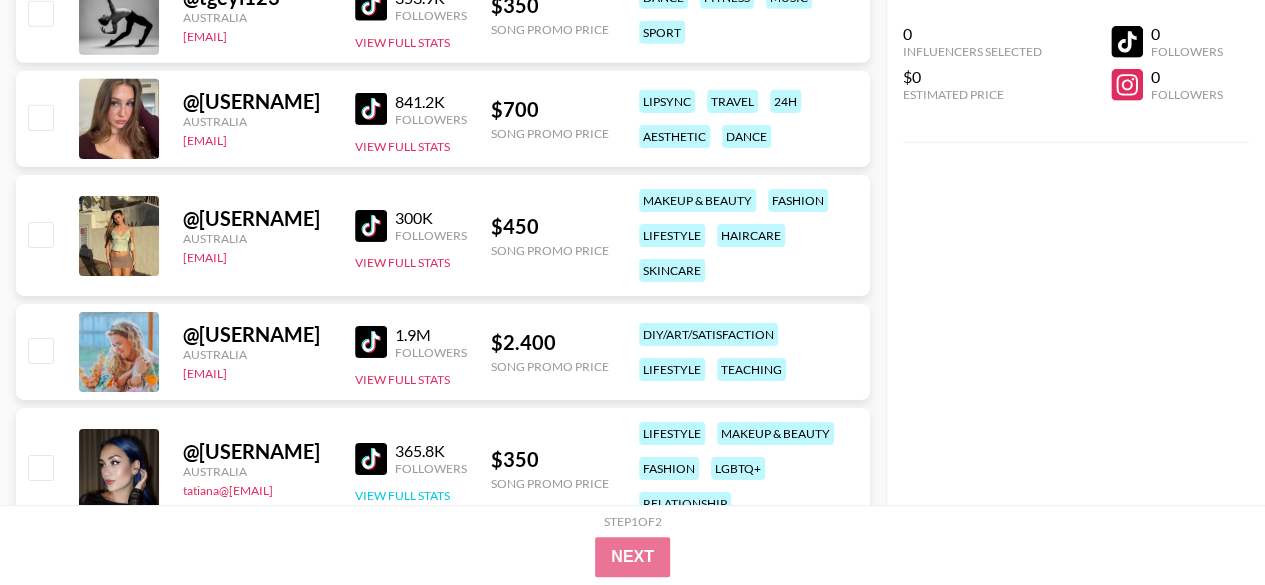scroll, scrollTop: 3281, scrollLeft: 0, axis: vertical 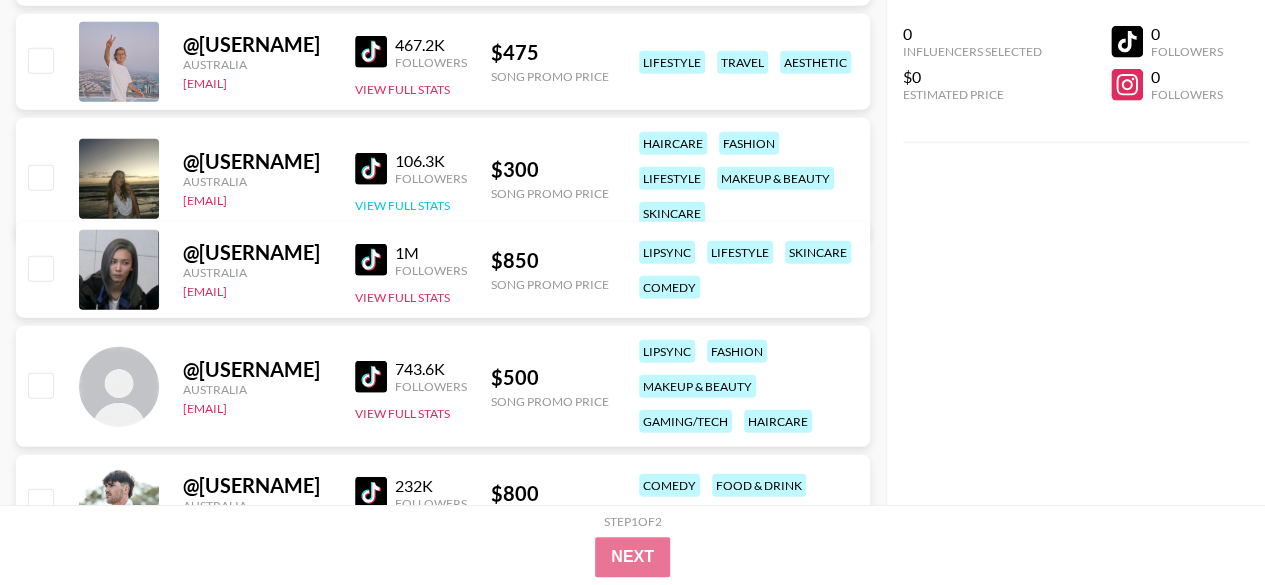 click on "View Full Stats" at bounding box center (402, 205) 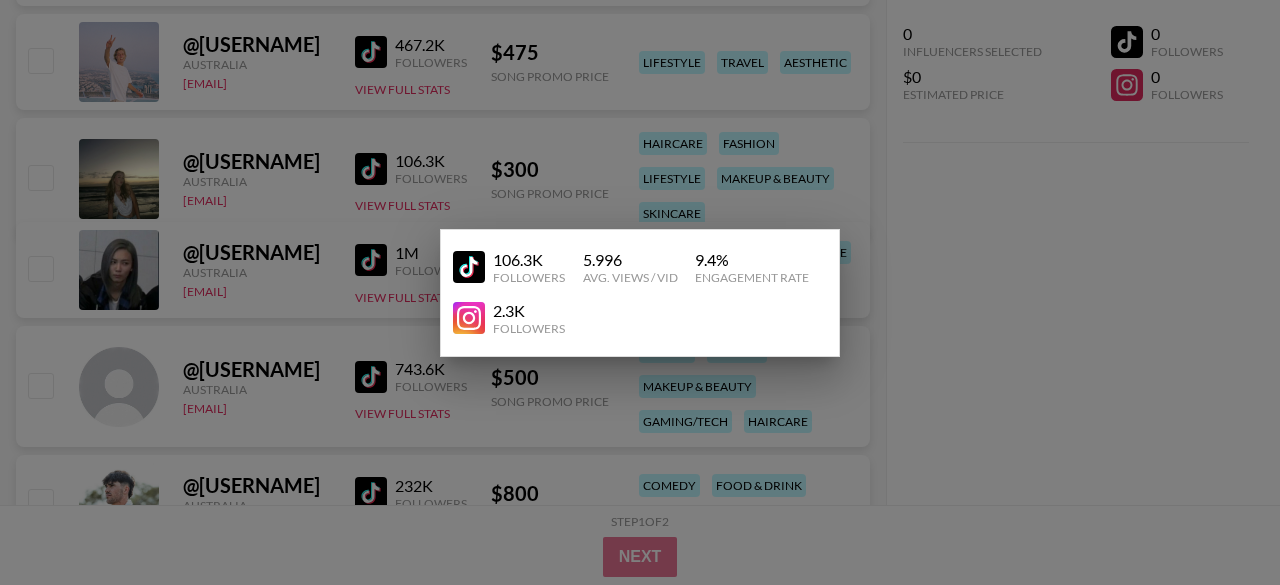 drag, startPoint x: 376, startPoint y: 147, endPoint x: 359, endPoint y: 144, distance: 17.262676 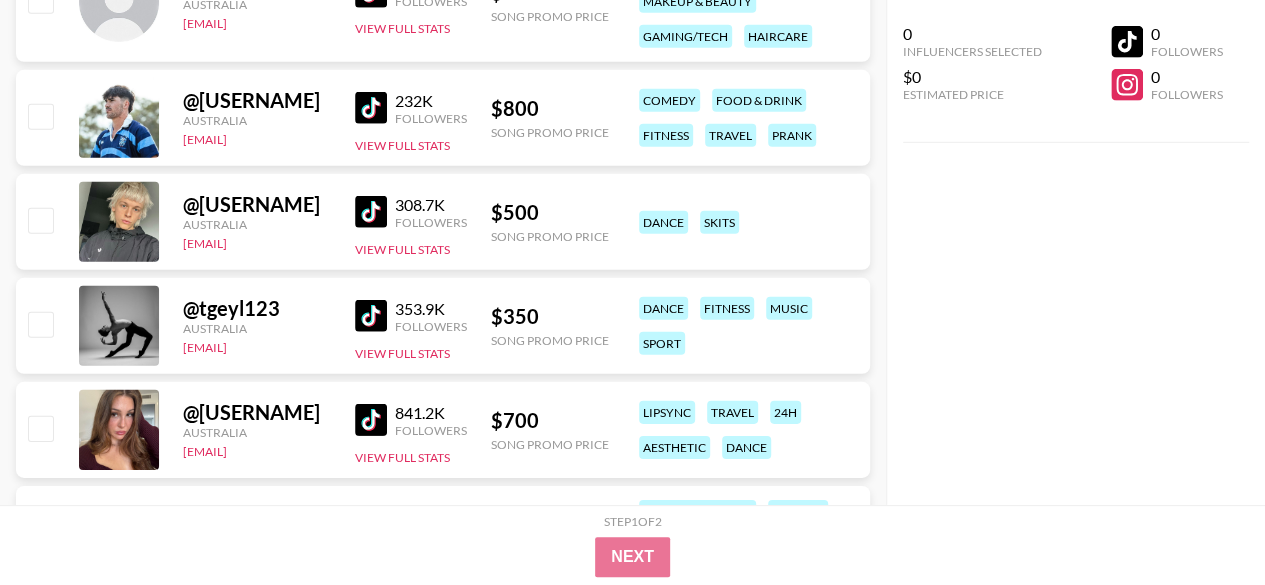 scroll, scrollTop: 2904, scrollLeft: 0, axis: vertical 